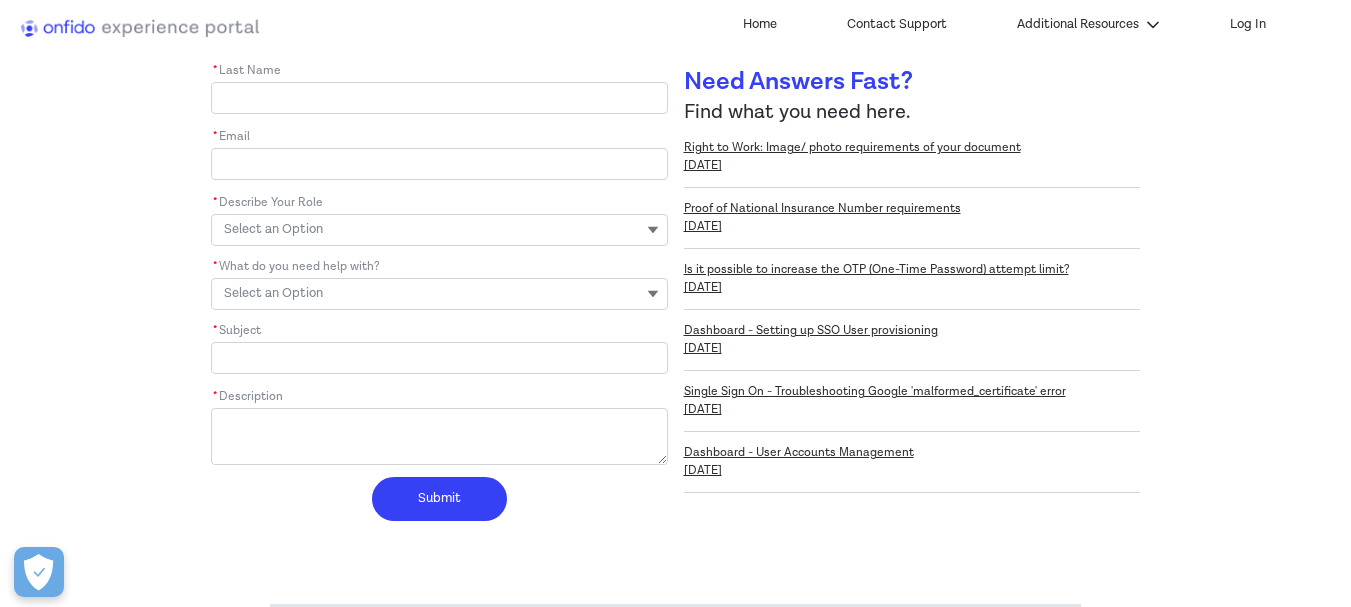 scroll, scrollTop: 500, scrollLeft: 0, axis: vertical 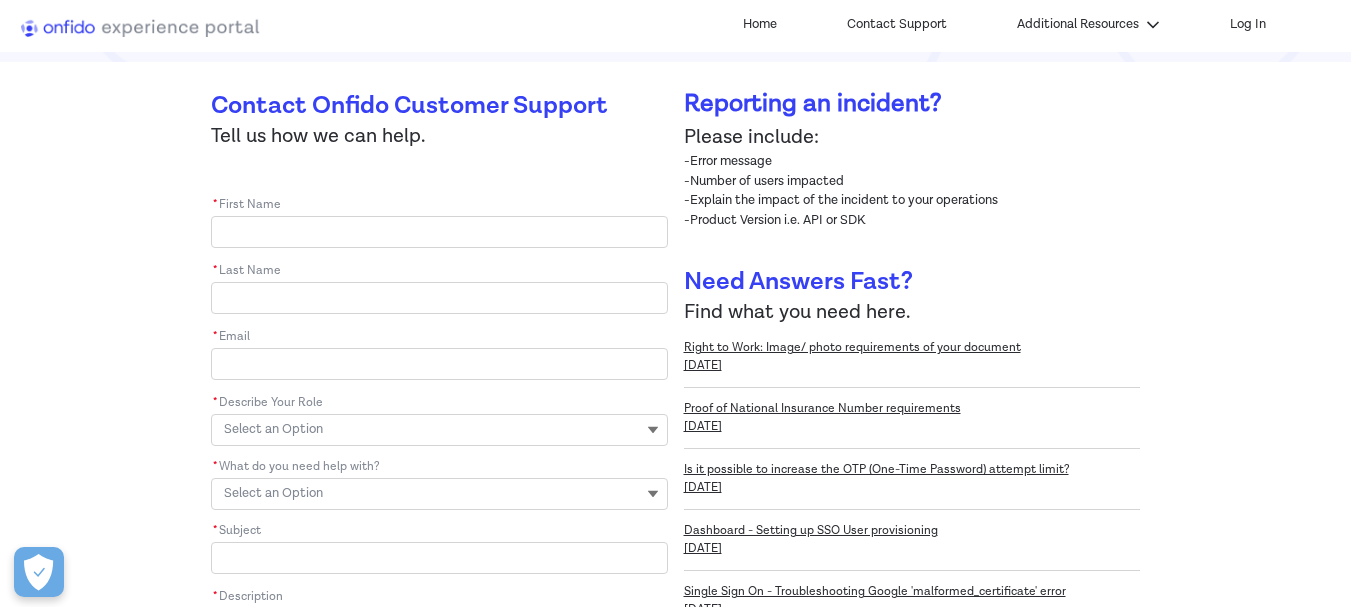 click on "* First Name" at bounding box center (439, 232) 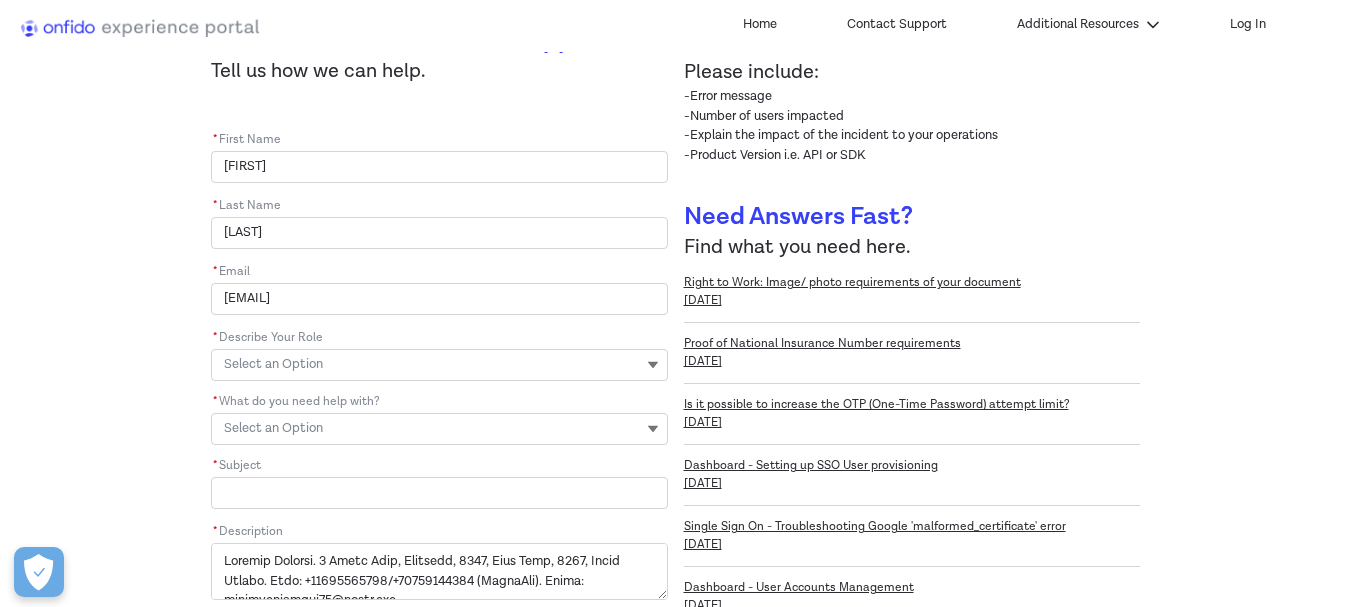 scroll, scrollTop: 400, scrollLeft: 0, axis: vertical 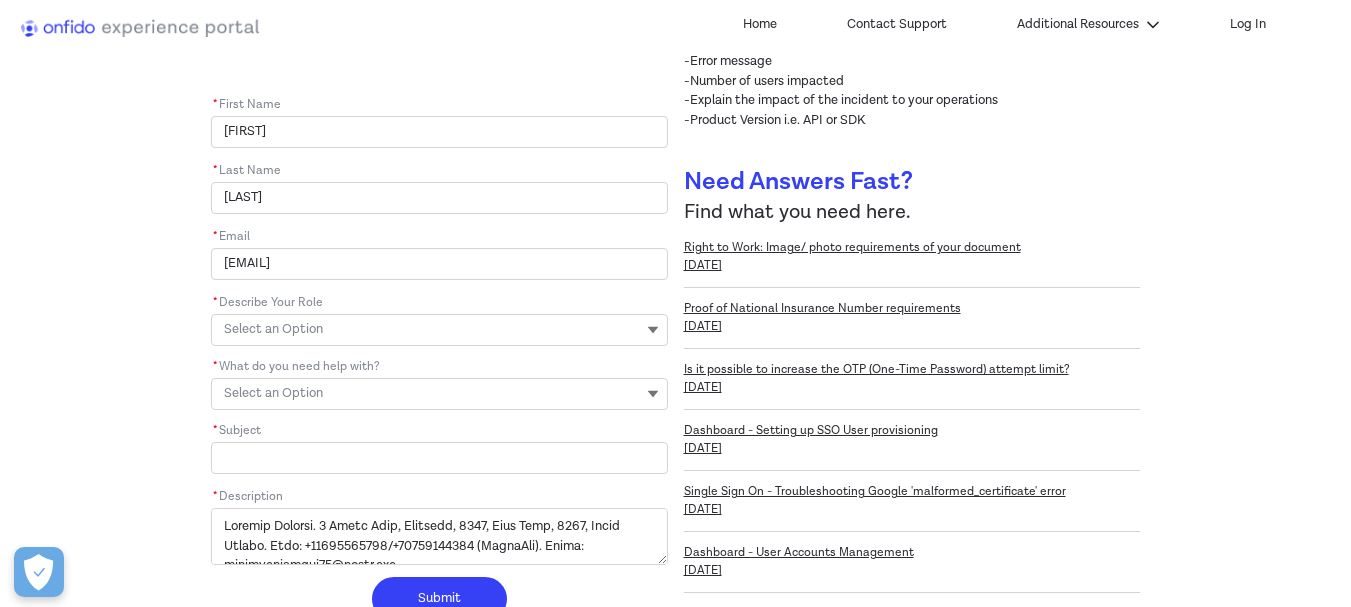 click on "Select an Option" at bounding box center [439, 330] 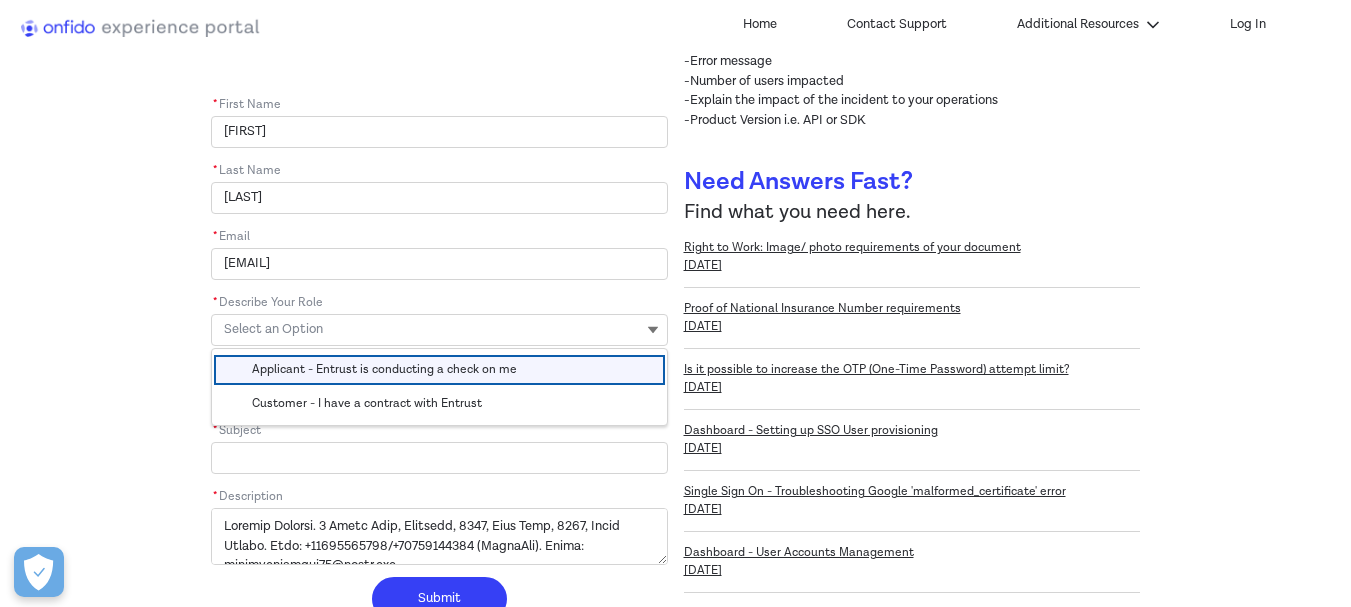 click on "Applicant - Entrust is conducting a check on me" at bounding box center (384, 369) 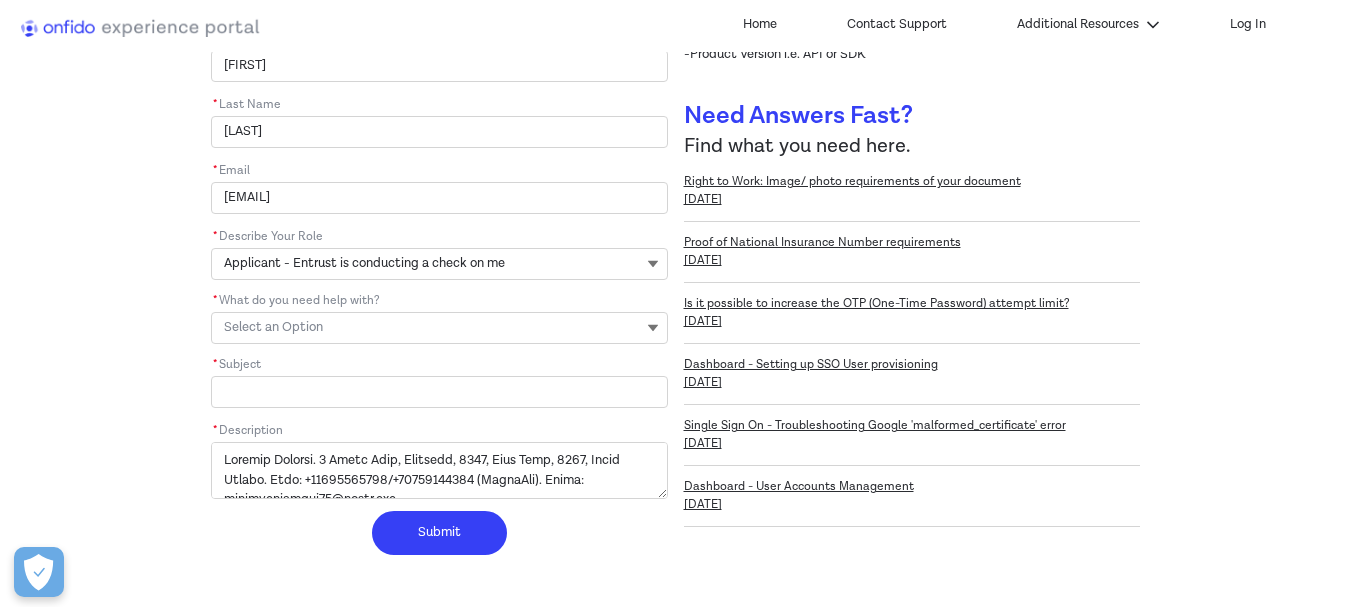scroll, scrollTop: 600, scrollLeft: 0, axis: vertical 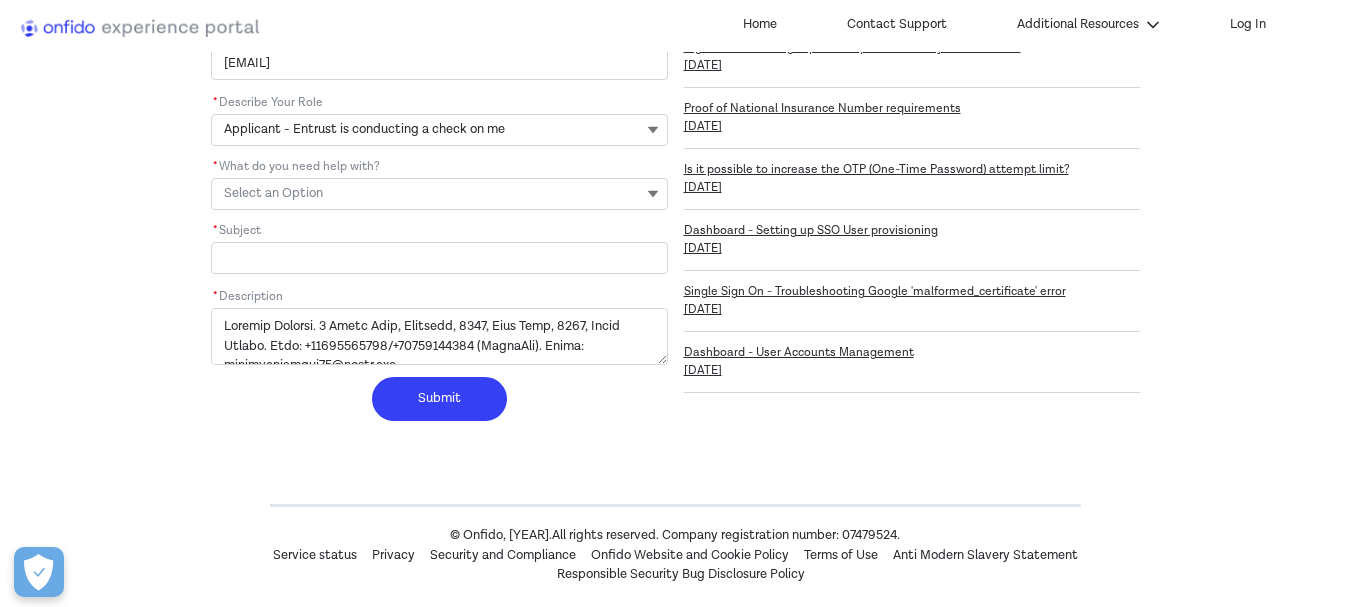 click on "Select an Option" at bounding box center (439, 194) 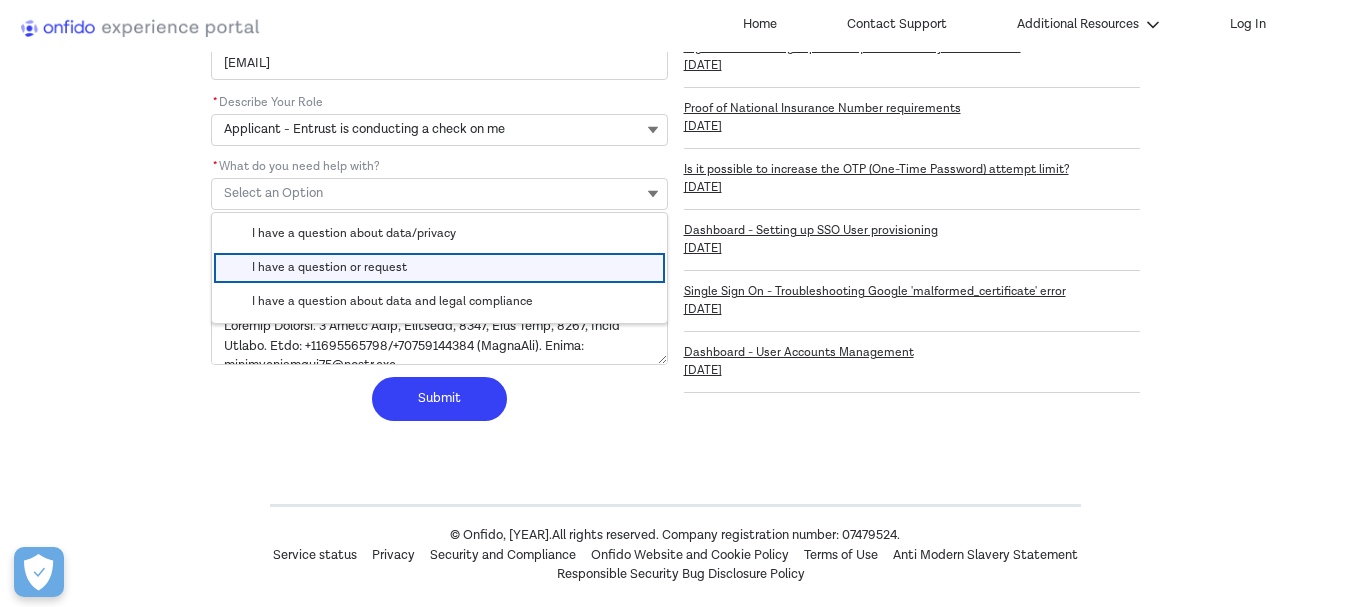 click on "I have a question or request" at bounding box center (329, 267) 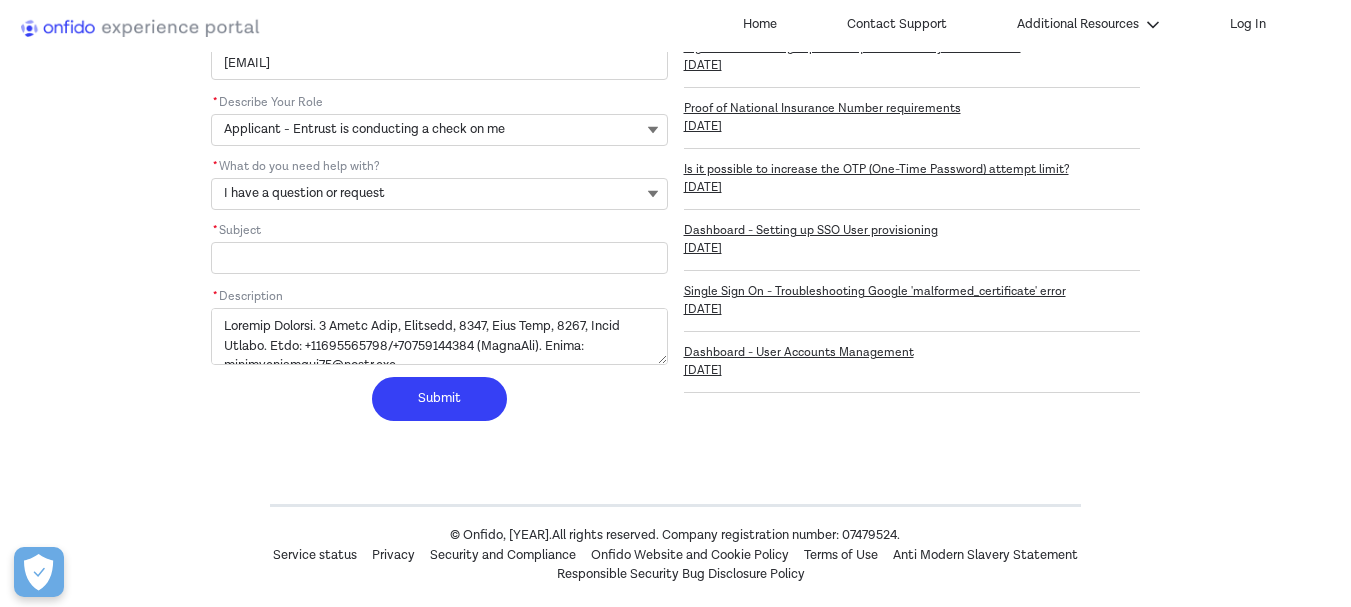 click on "* Subject" at bounding box center [439, 258] 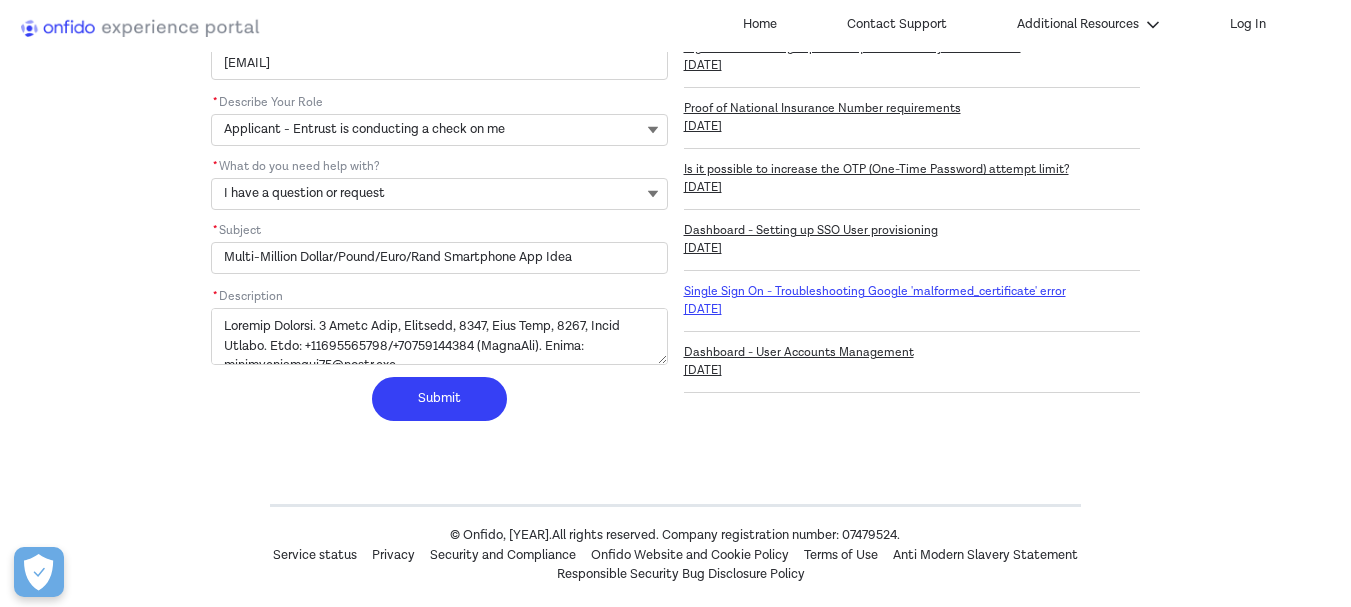type on "Multi-Million Dollar/Pound/Euro/Rand Smartphone App Ide" 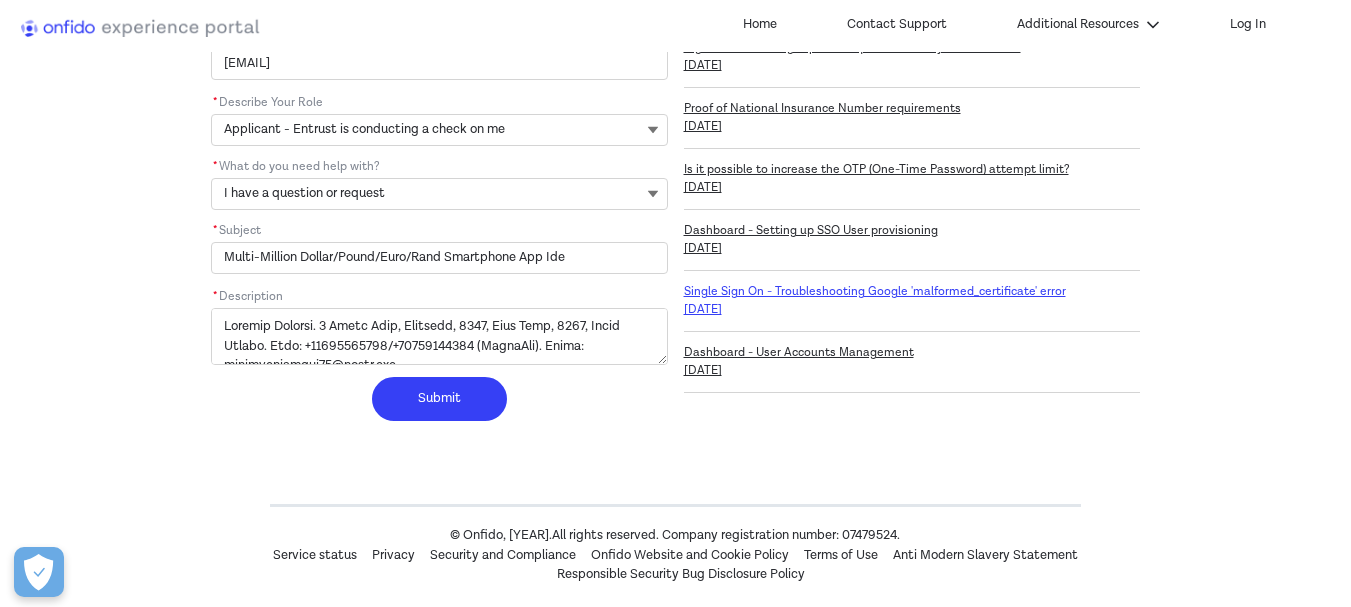 type on "Multi-Million Dollar/Pound/Euro/Rand Smartphone App Id" 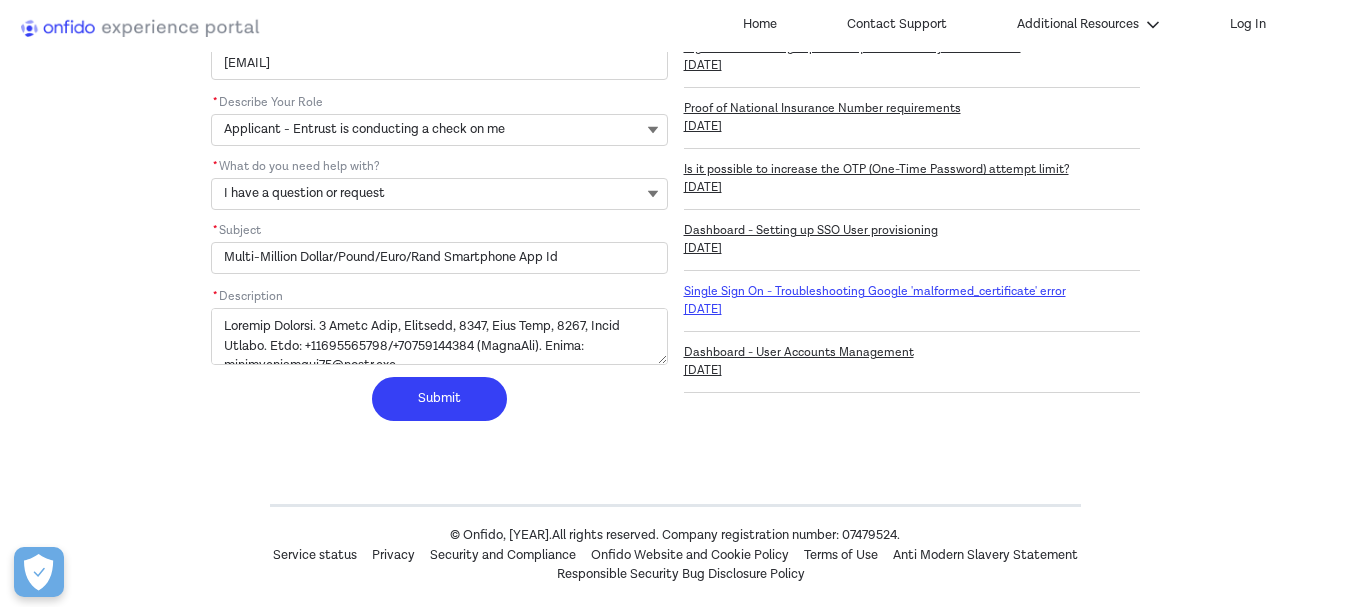 type on "Multi-Million Dollar/Pound/Euro/Rand Smartphone App I" 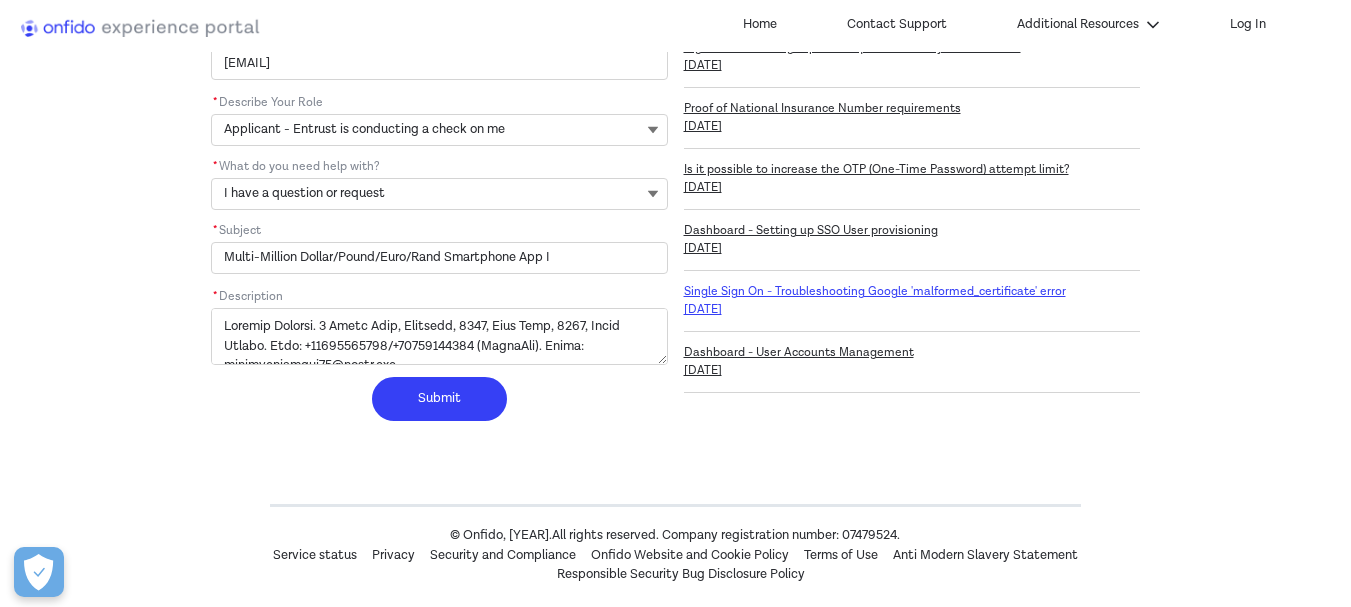 type on "Multi-Million Dollar/Pound/Euro/Rand Smartphone App" 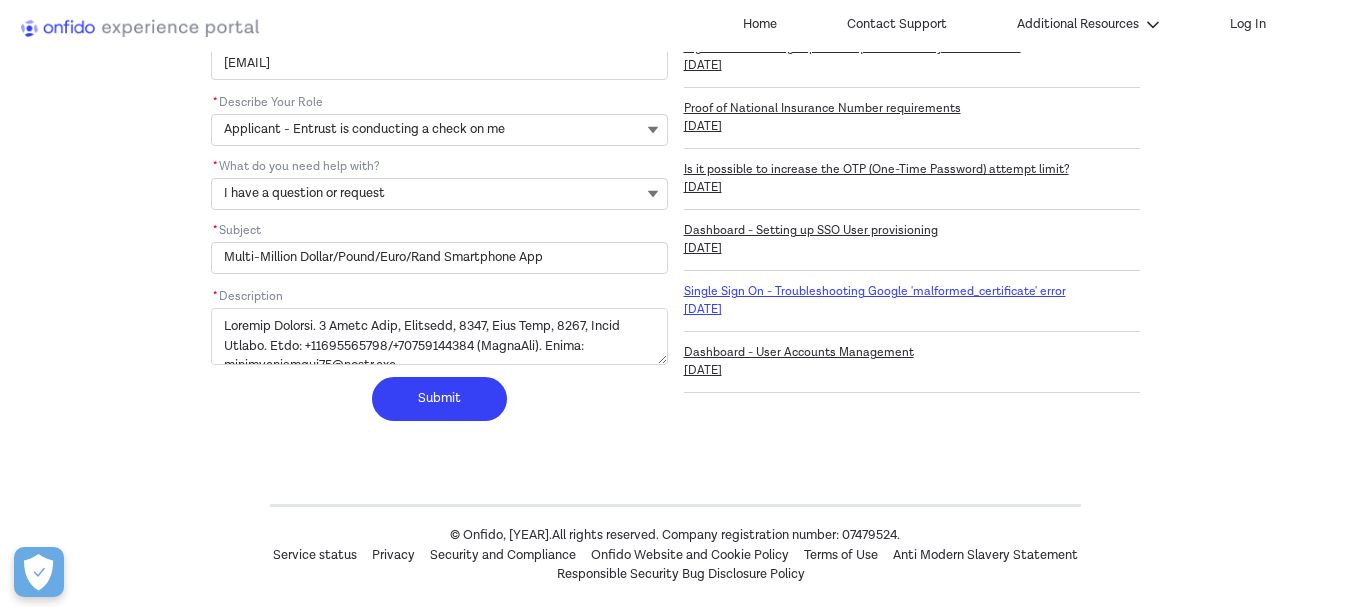 type on "Multi-Million Dollar/Pound/Euro/Rand Smartphone App" 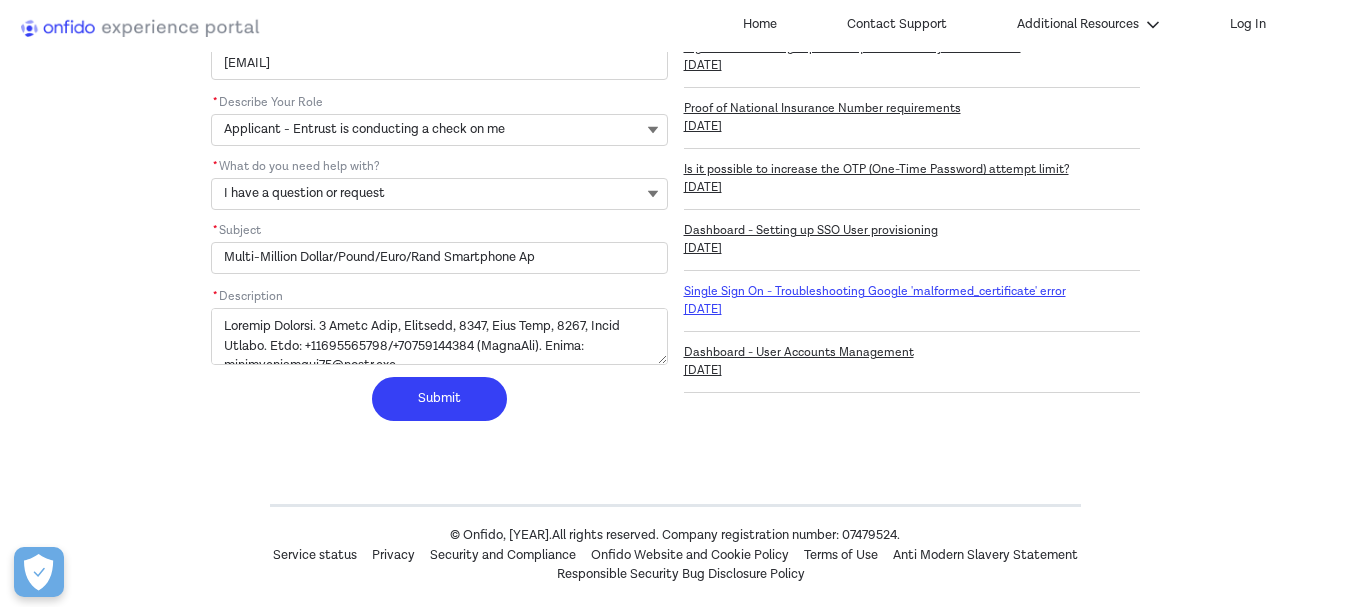 type on "Multi-Million Dollar/Pound/Euro/Rand Smartphone A" 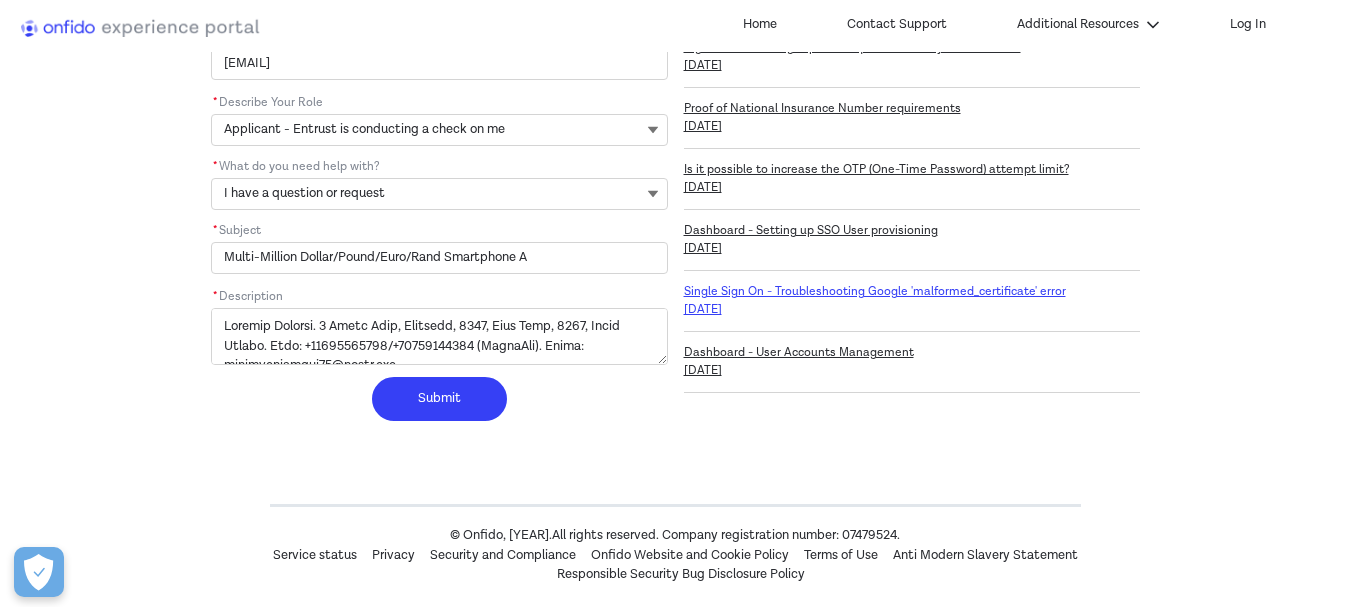 type on "Multi-Million Dollar/Pound/Euro/Rand Smartphone" 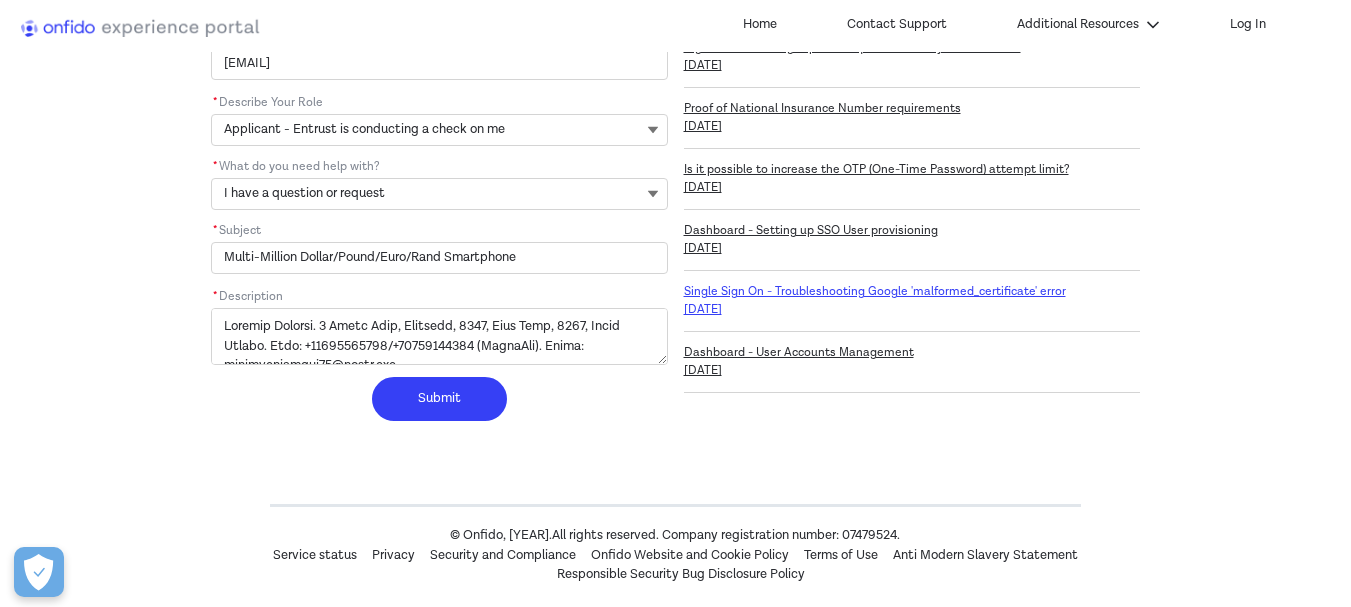 type on "Multi-Million Dollar/Pound/Euro/Rand Smartphone" 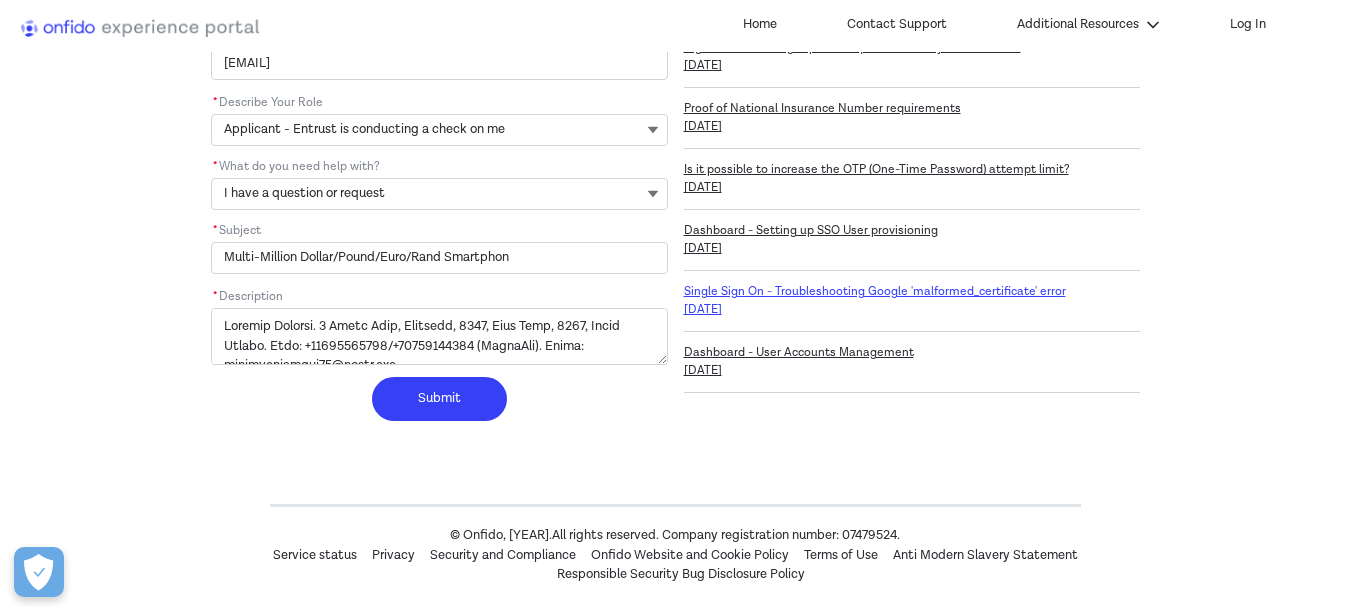 type on "Multi-Million Dollar/Pound/Euro/Rand Smartpho" 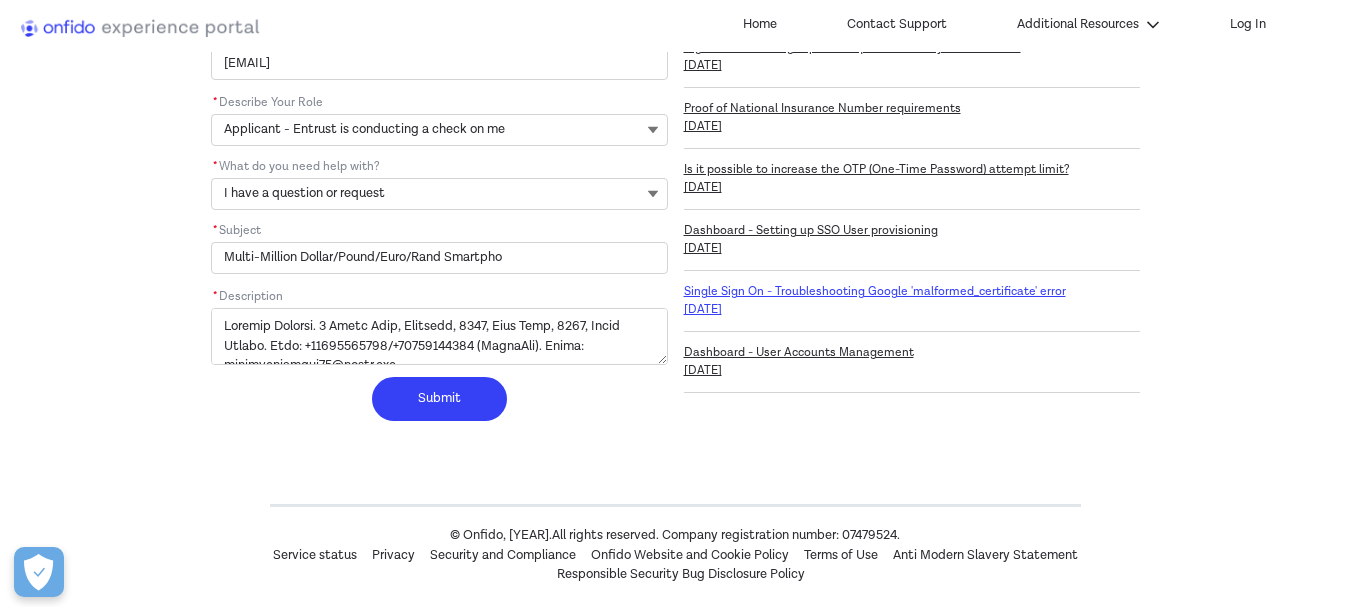 type on "Multi-Million Dollar/Pound/Euro/Rand Smartph" 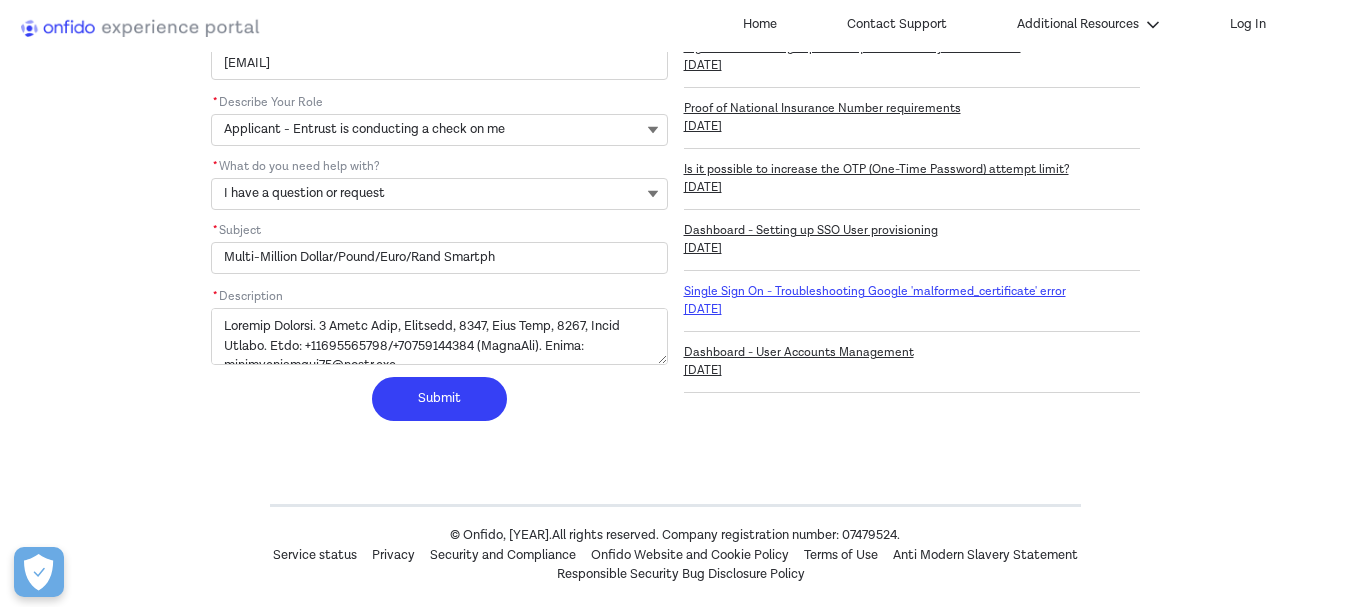 type on "Multi-Million Dollar/Pound/Euro/Rand Smartp" 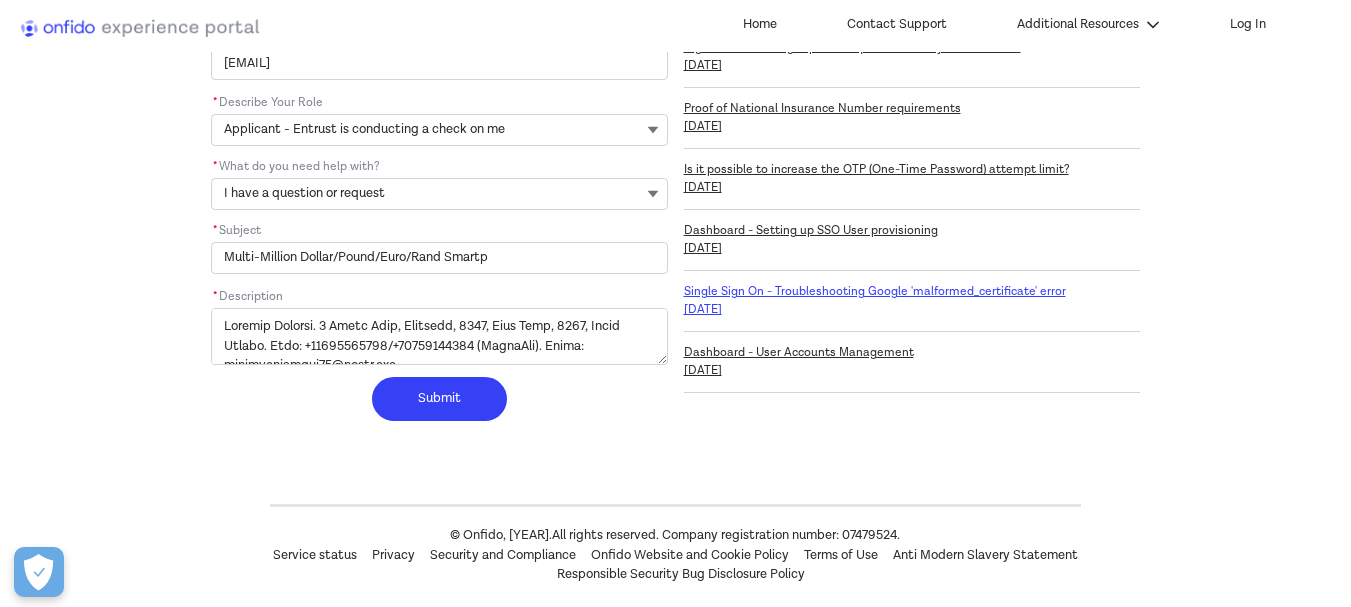 type on "Multi-Million Dollar/Pound/Euro/Rand Smart" 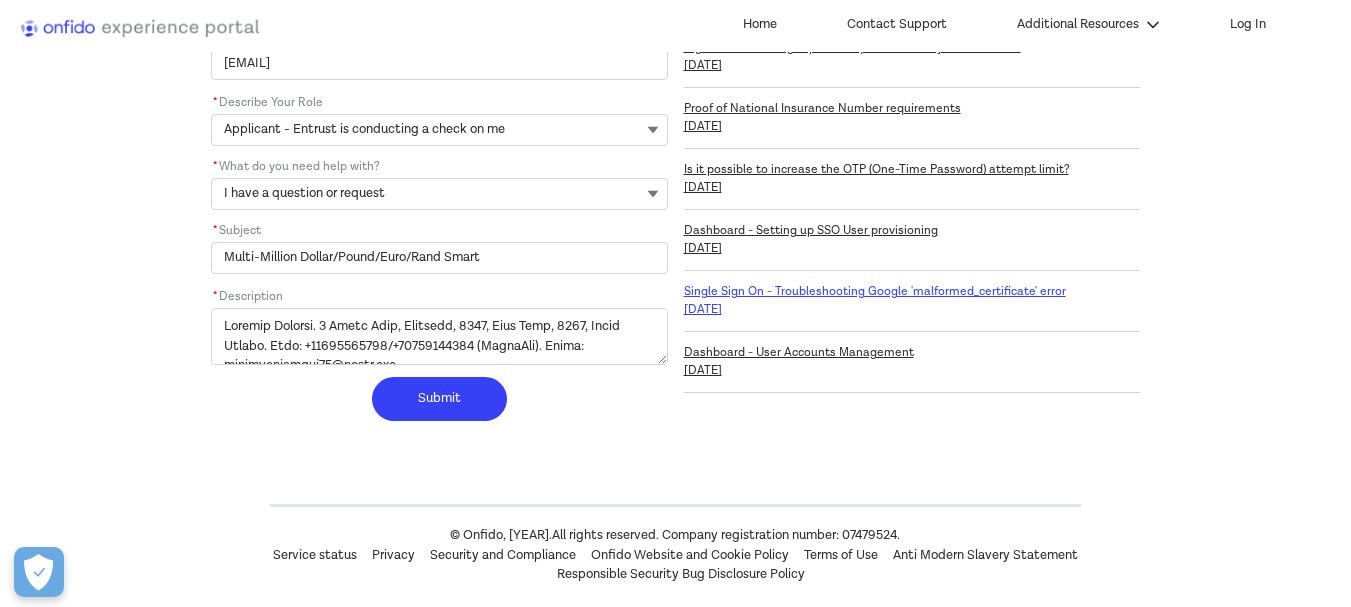 type on "Multi-Million Dollar/Pound/Euro/Rand Smar" 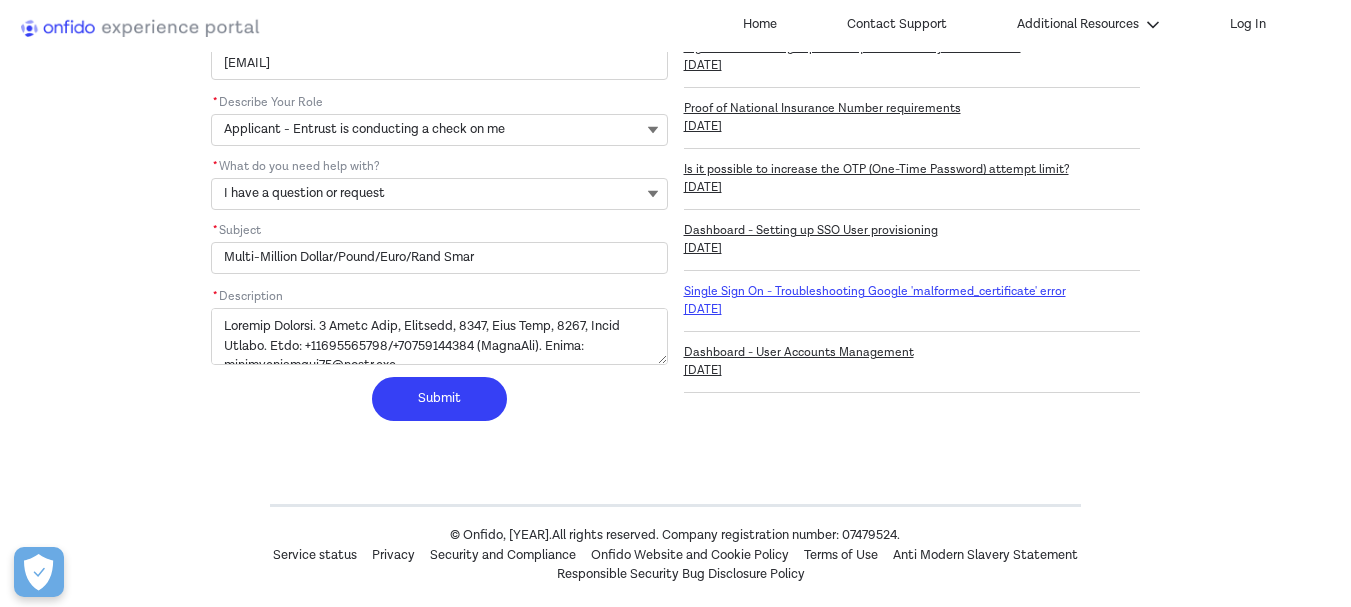 type on "Multi-Million Dollar/Pound/Euro/Rand Sma" 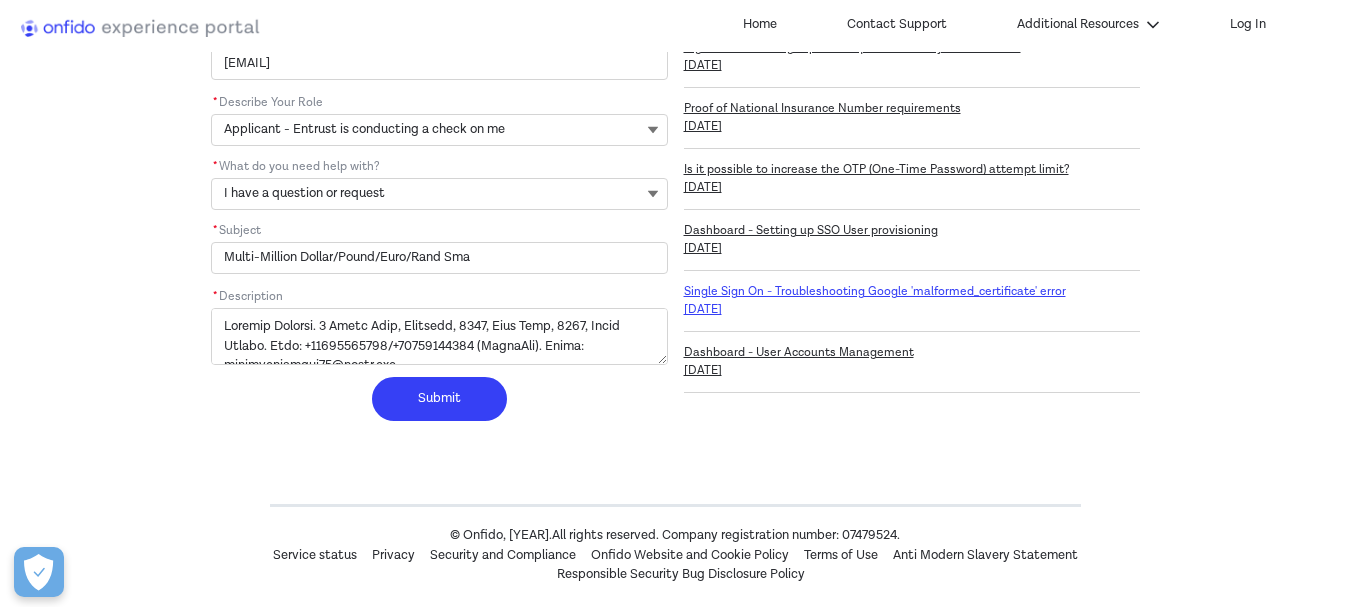 type on "Multi-Million Dollar/Pound/Euro/Rand Sm" 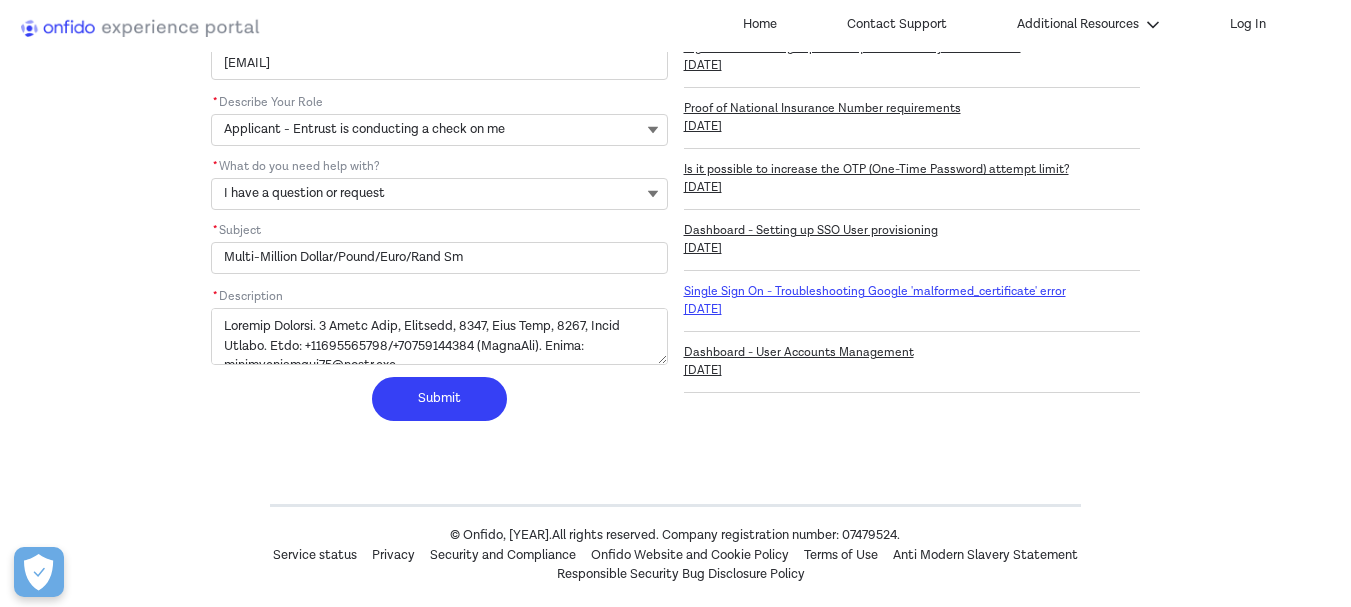 type on "Multi-Million Dollar/Pound/Euro/Rand S" 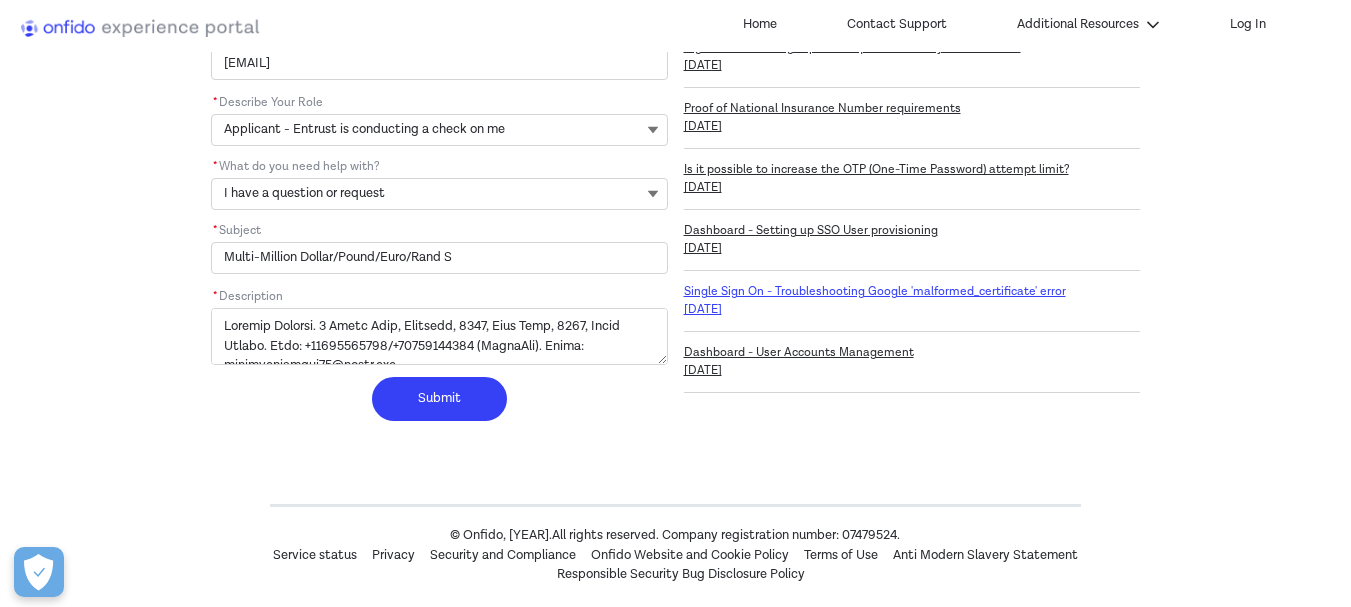 type on "Multi-Million Dollar/Pound/Euro/Rand" 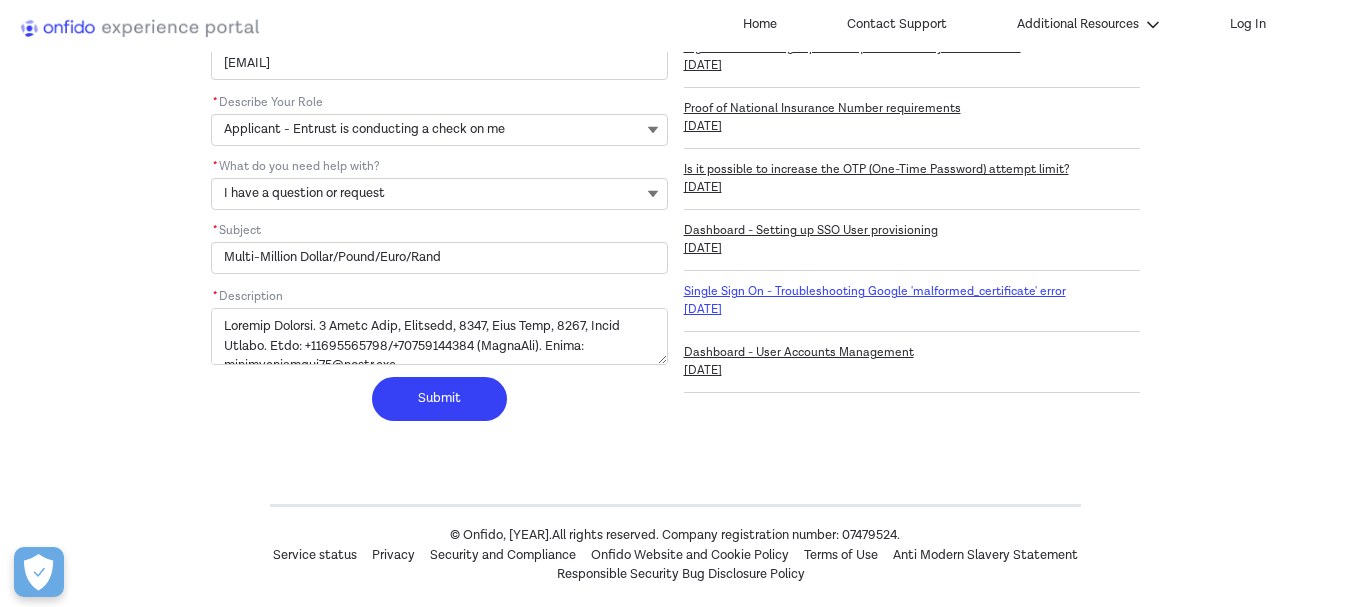 type on "Multi-Million Dollar/Pound/Euro/Rand" 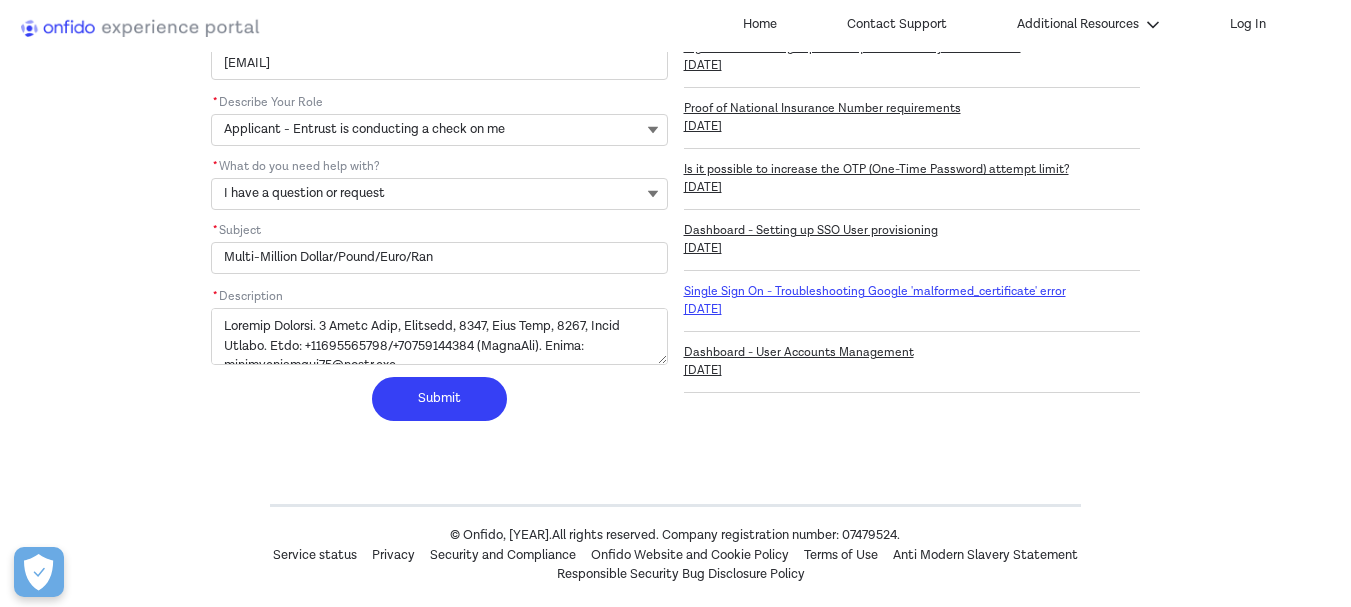 type on "Multi-Million Dollar/Pound/Euro/Ra" 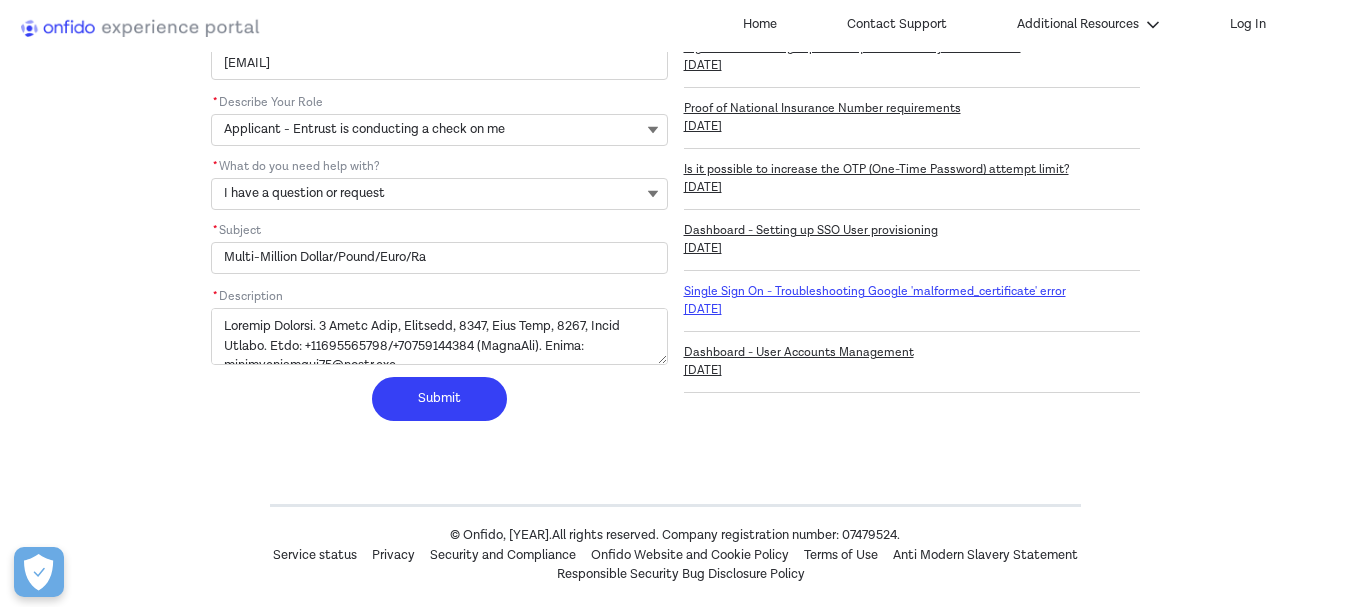 type on "Multi-Million Dollar/Pound/Euro/R" 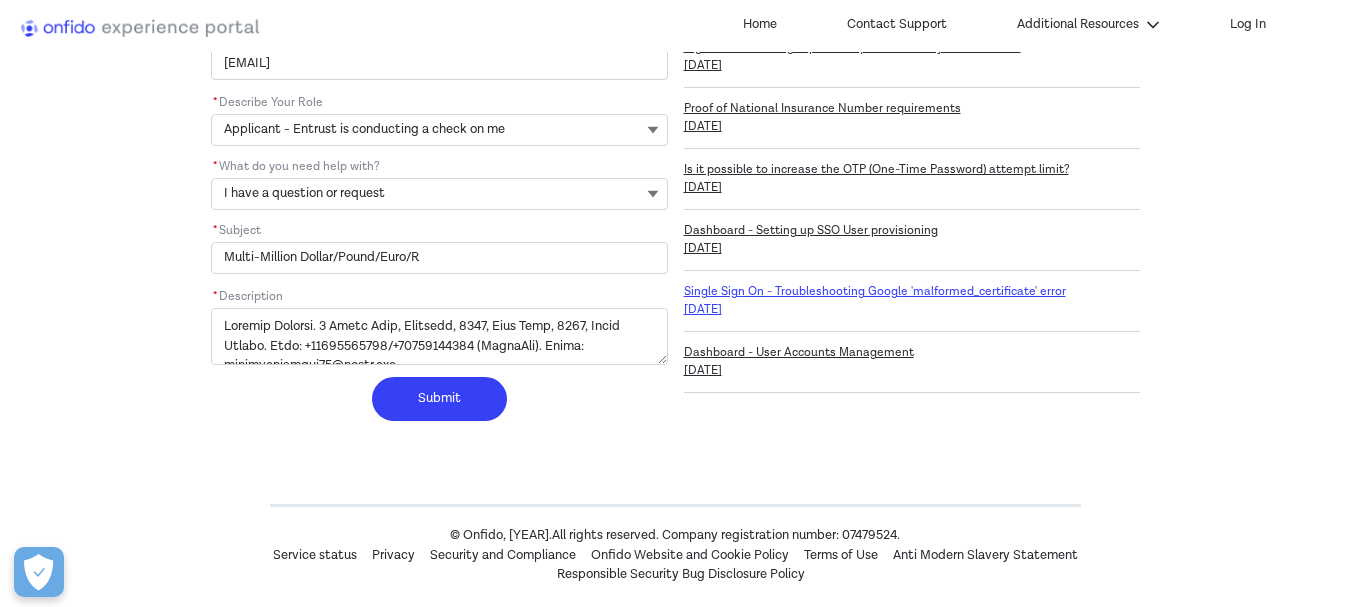 type on "Multi-Million Dollar/Pound/Euro/" 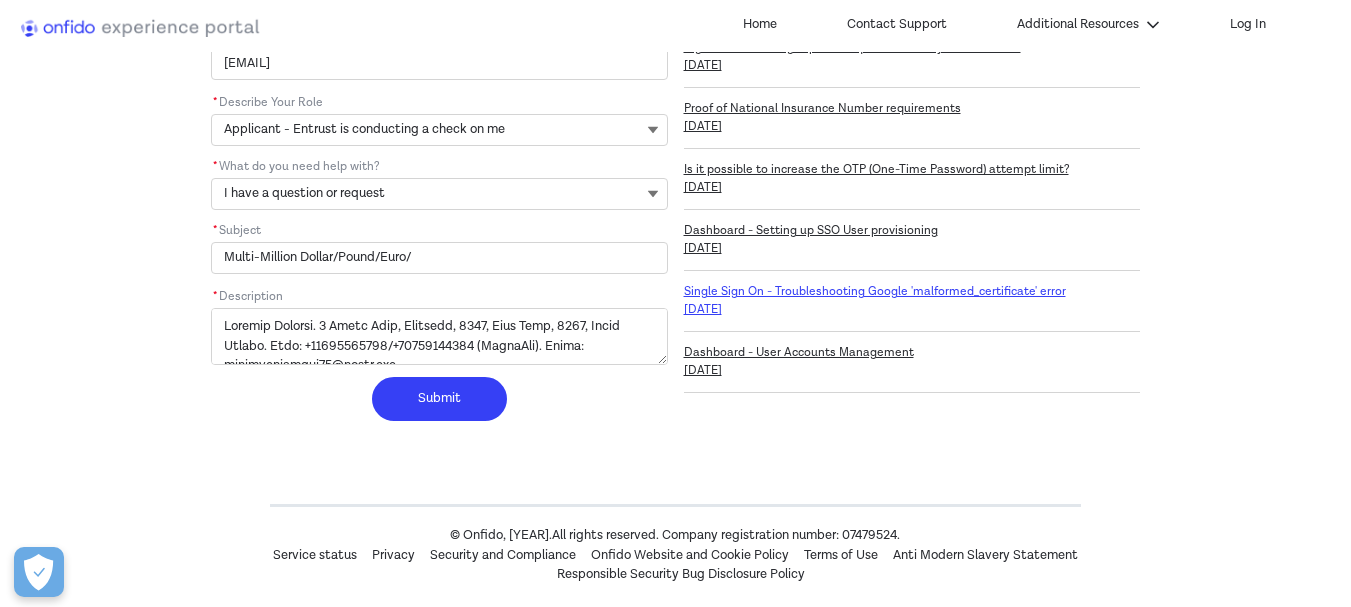 type on "Multi-Million Dollar/Pound/Euro" 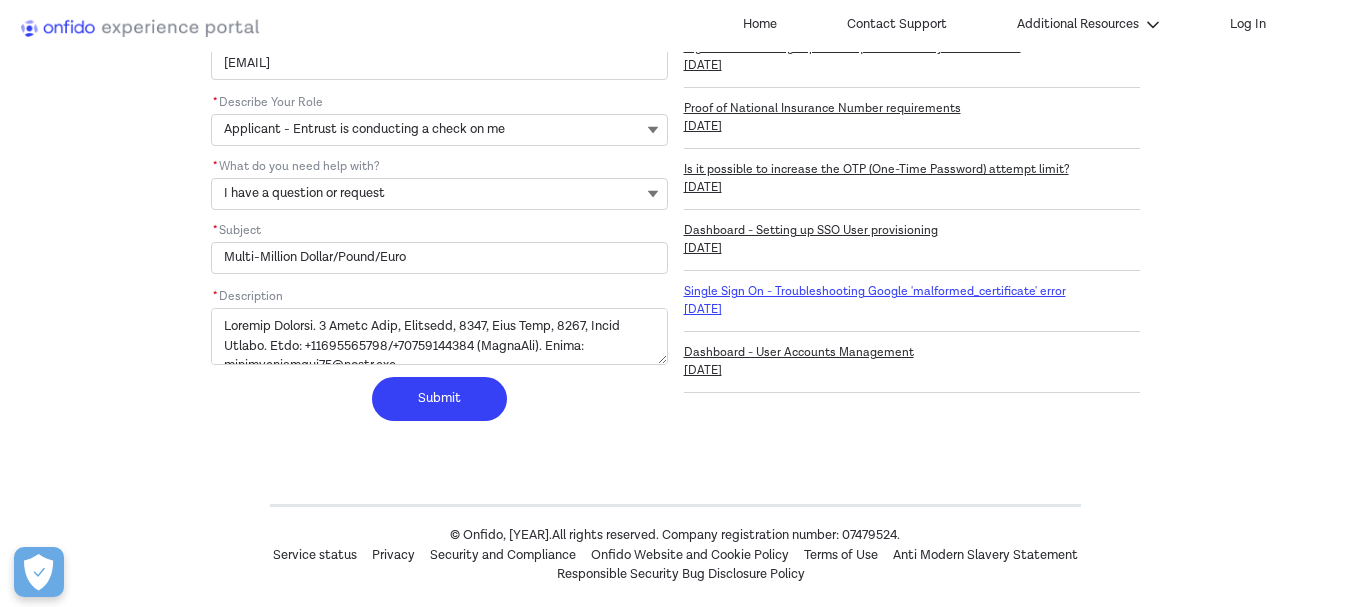 type on "Multi-Million Dollar/Pound/Eur" 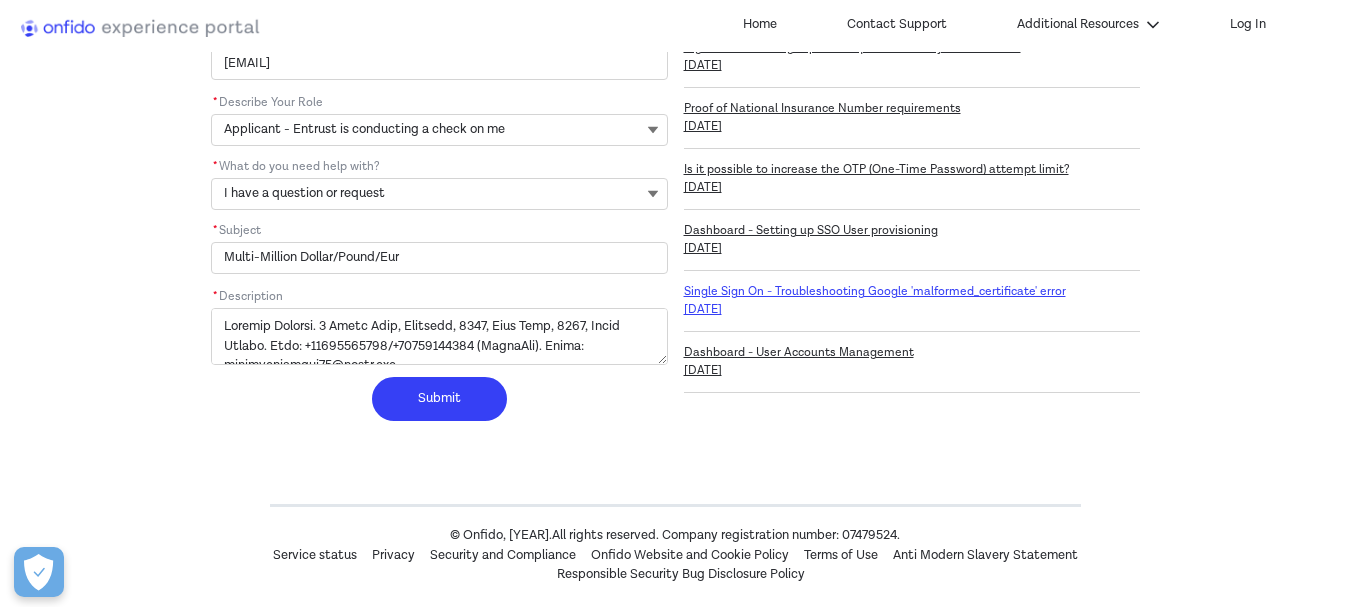 type on "Multi-Million Dollar/Pound/Eu" 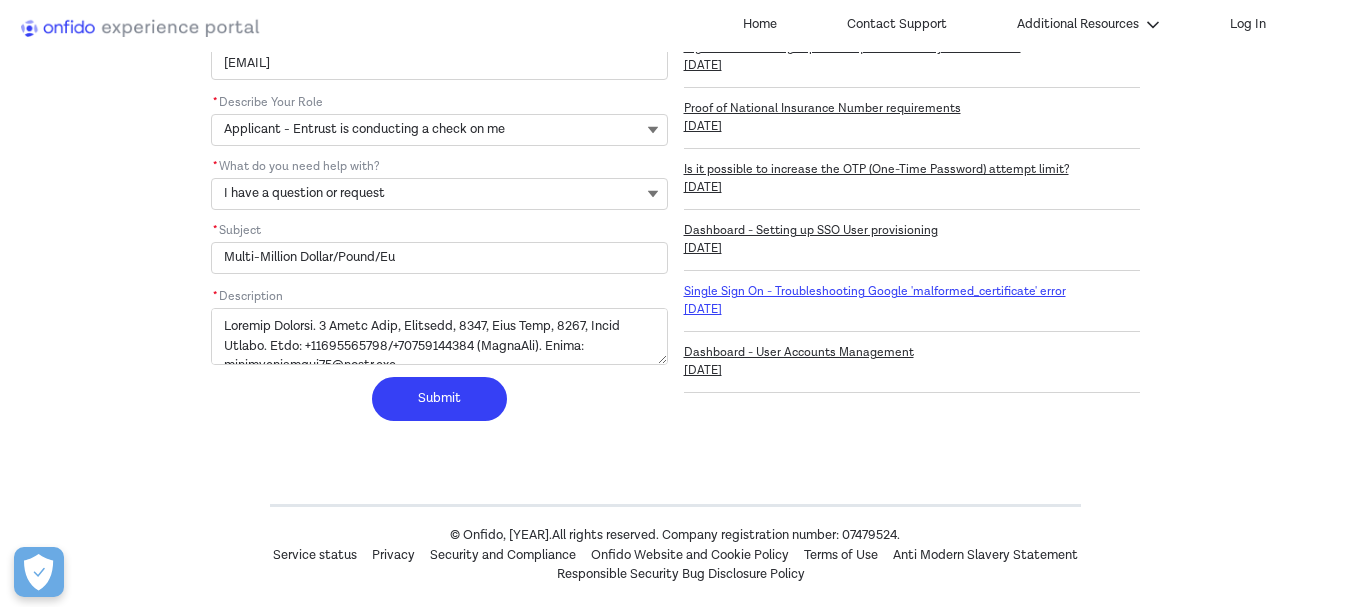 type on "Multi-Million Dollar/Pound/E" 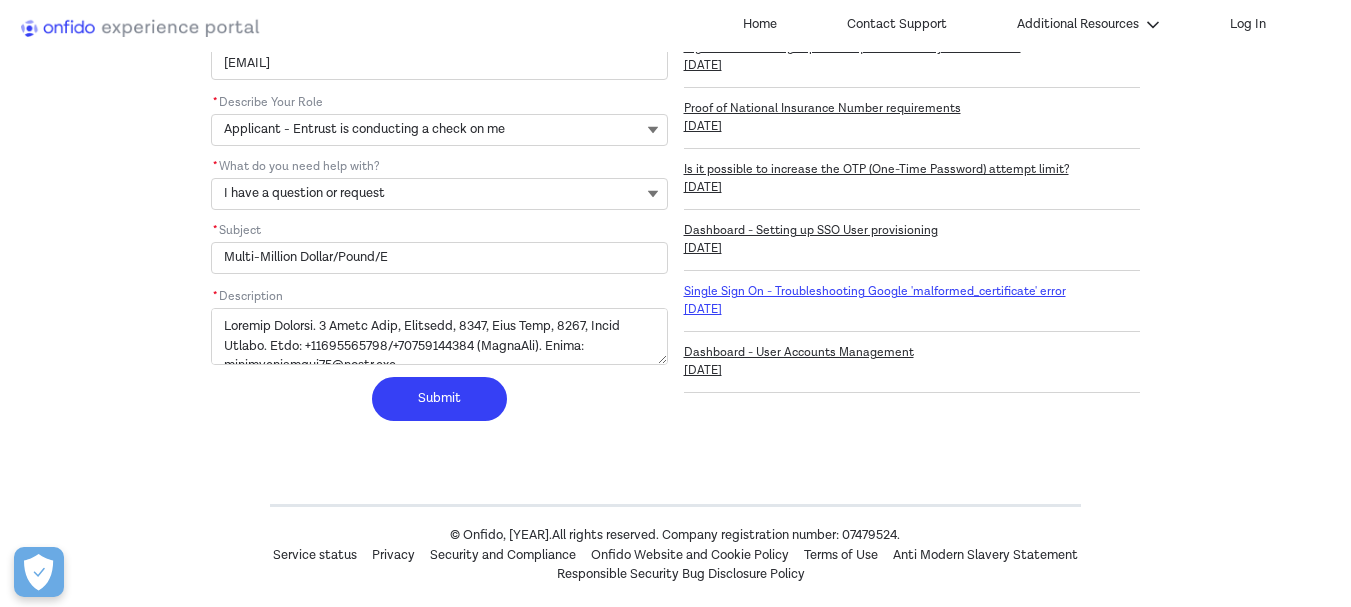 type on "Multi-Million Dollar/Pound/" 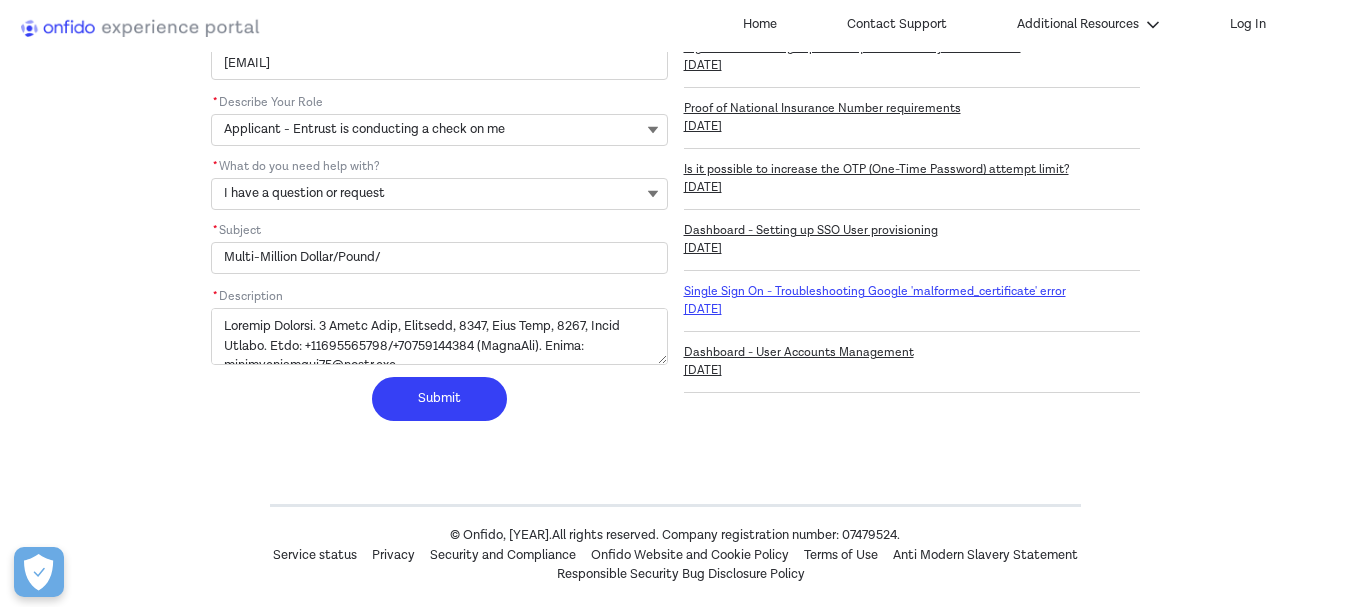 type on "Multi-Million Dollar/Pound" 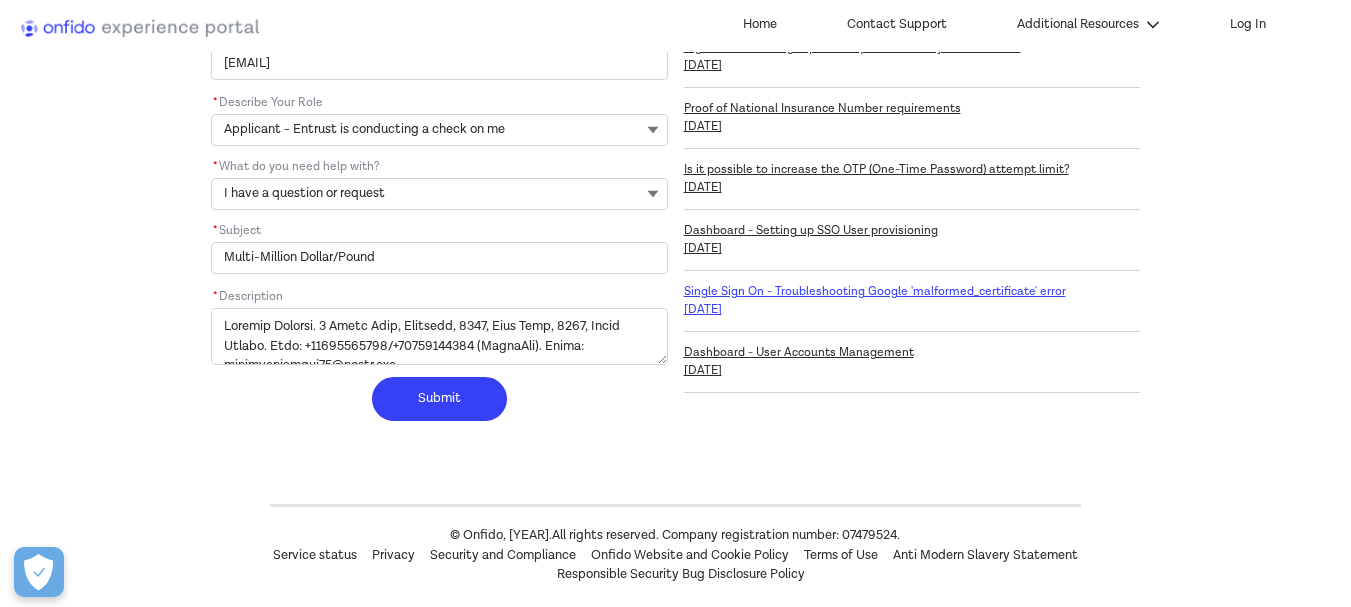 type on "Multi-Million Dollar/Poun" 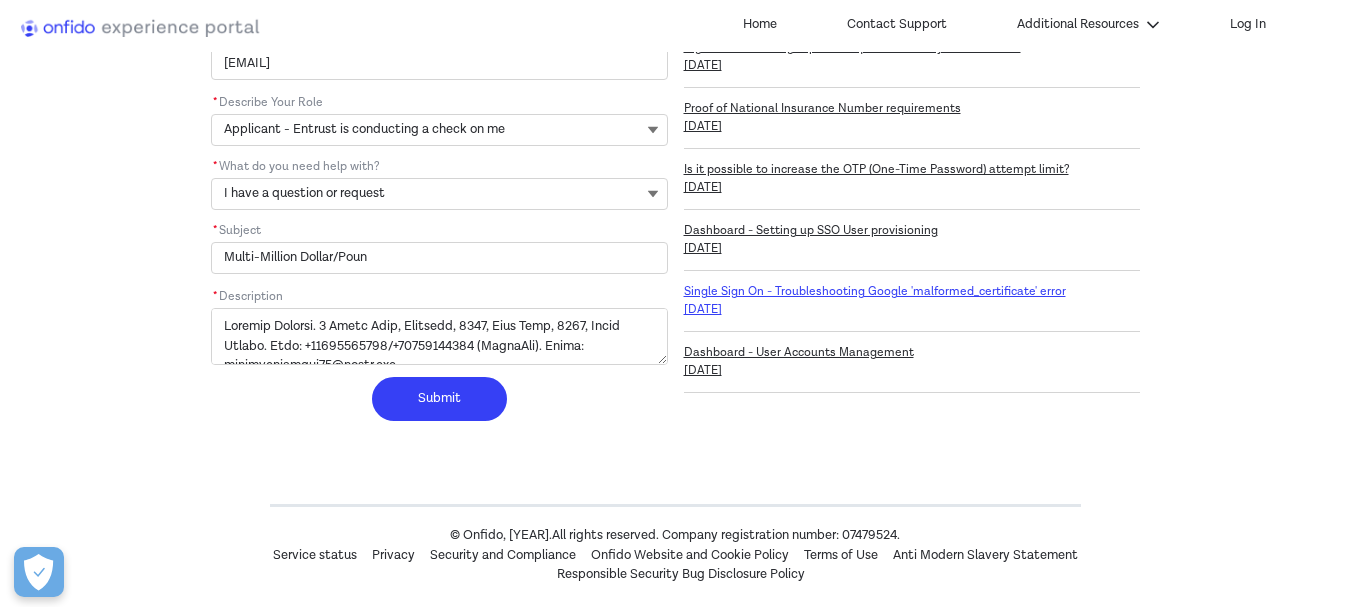 type on "Multi-Million Dollar/Pou" 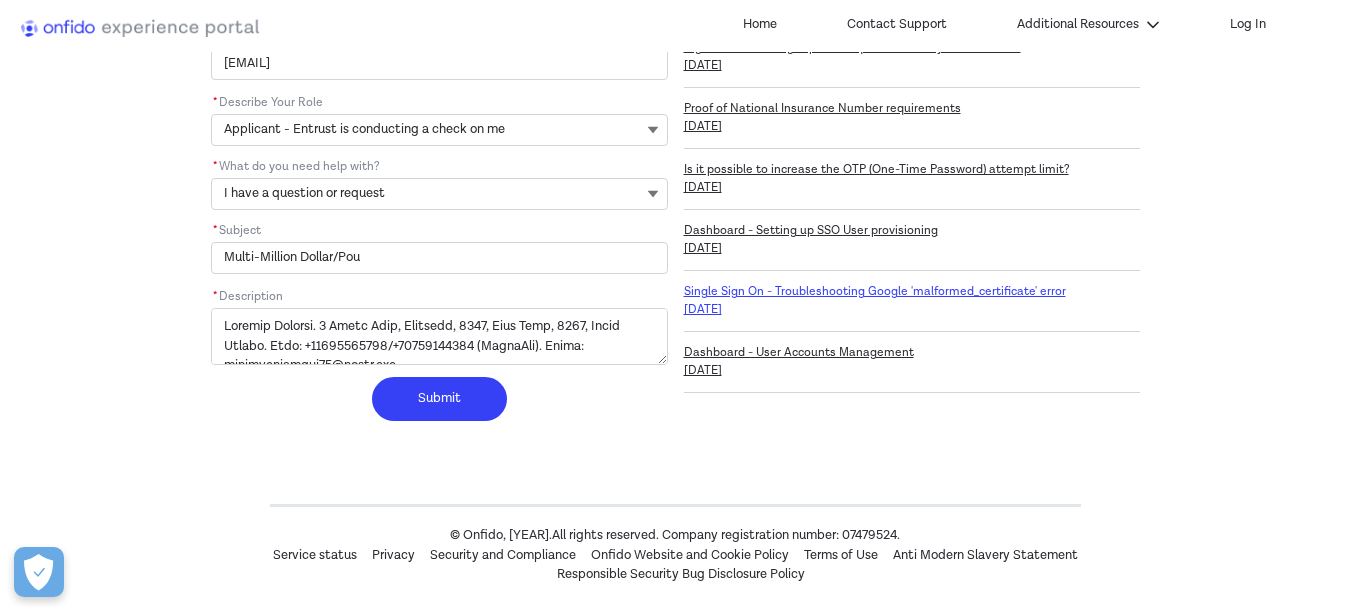 type on "Multi-Million Dollar/Po" 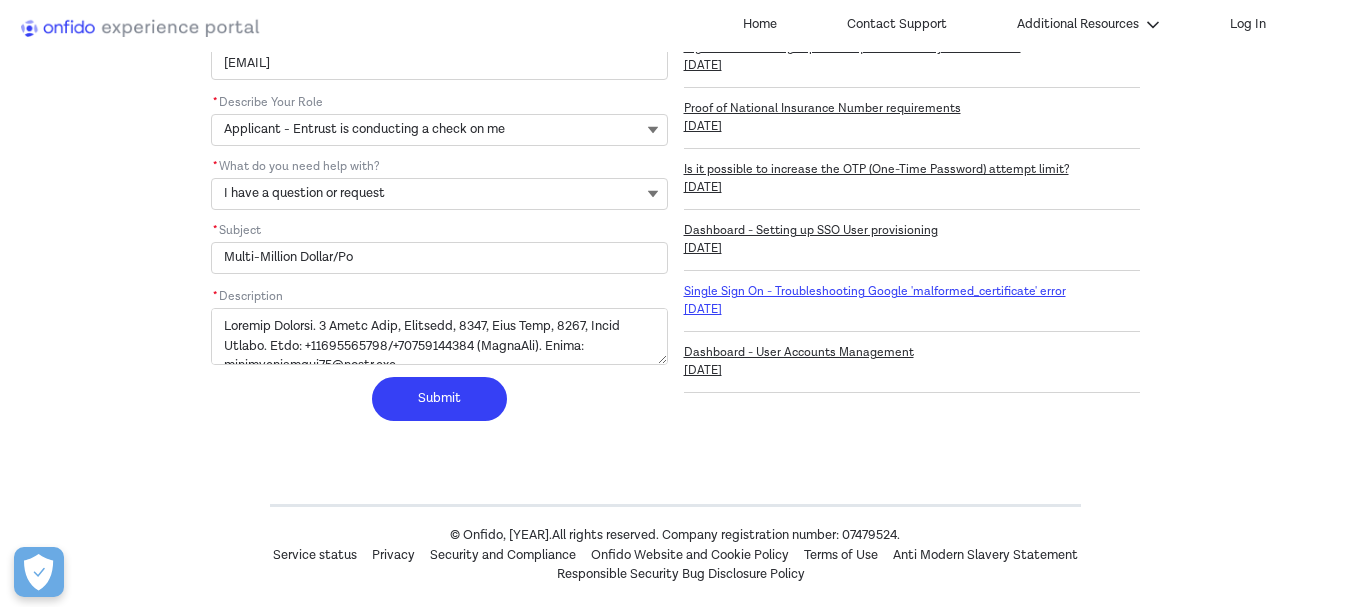 type on "Multi-Million Dollar/P" 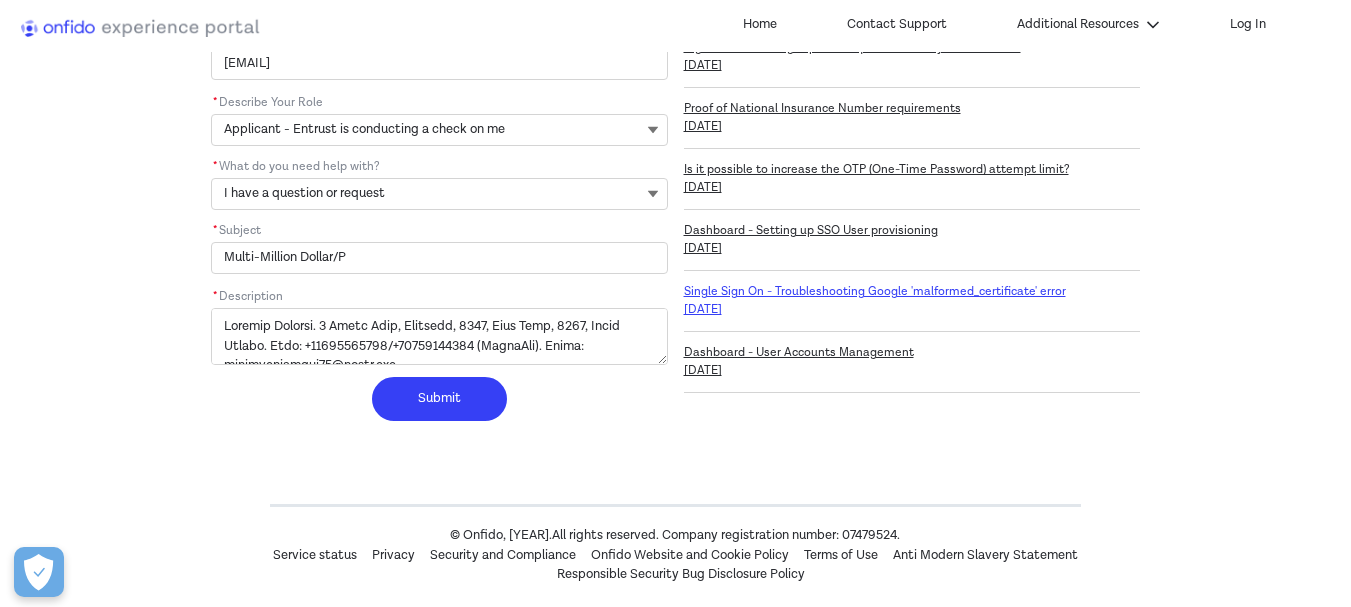 type on "Multi-Million Dollar/" 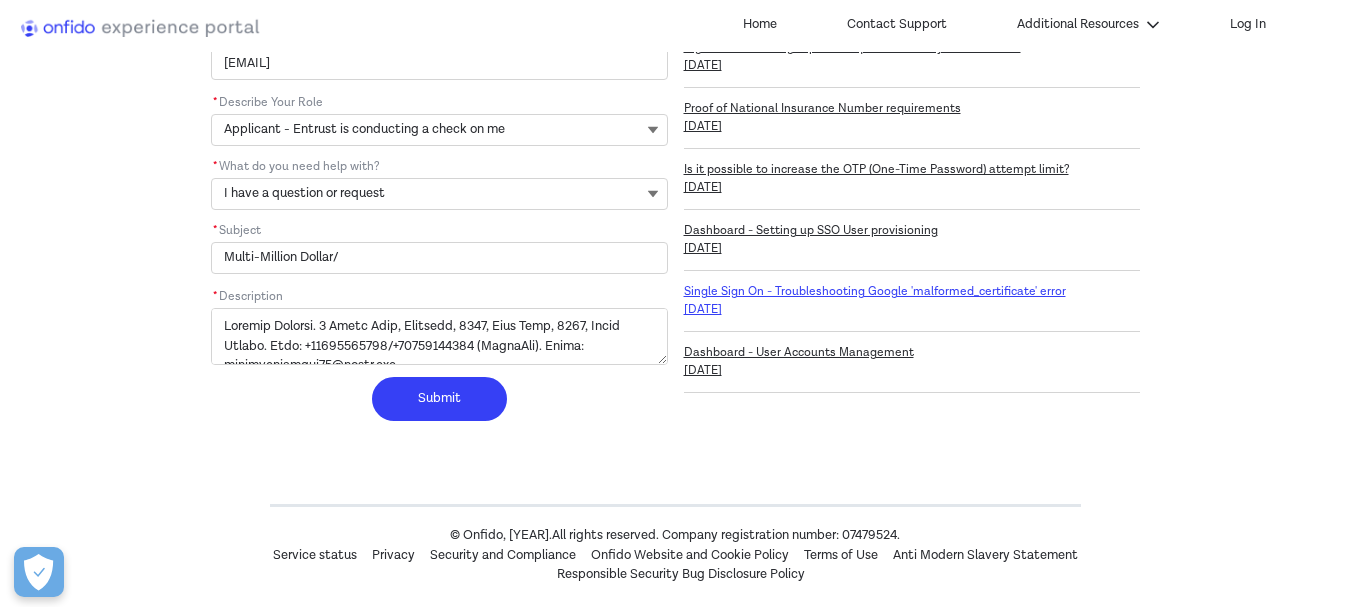 type on "Multi-Million Dollar" 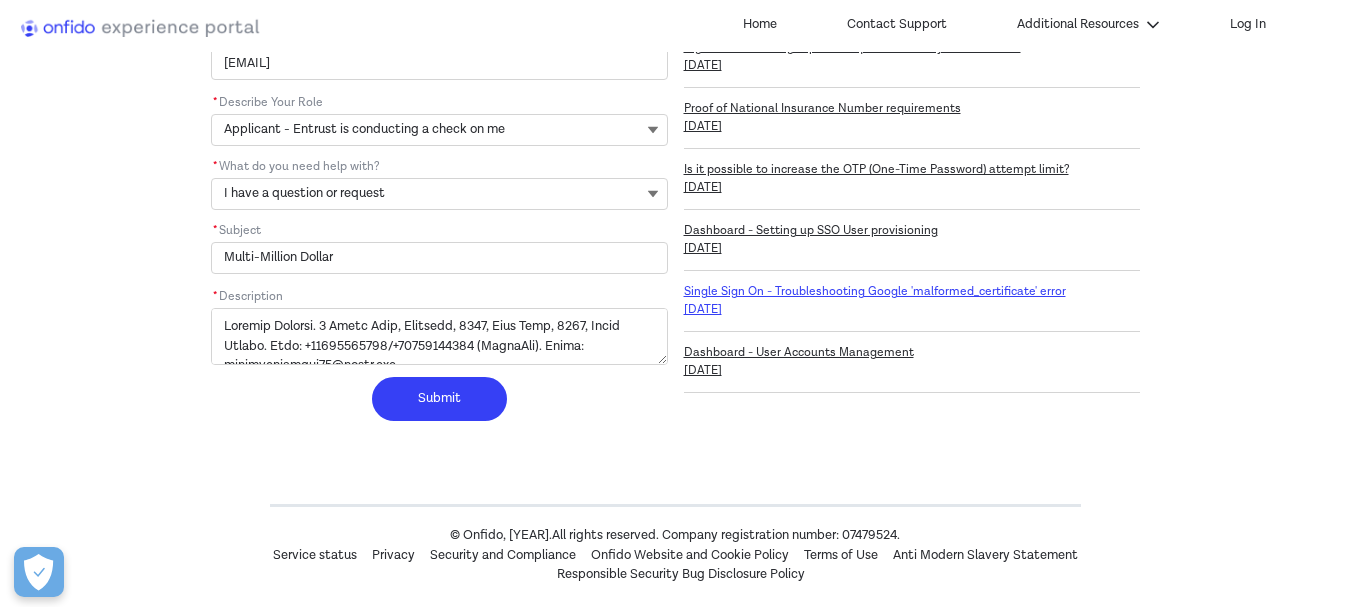 type on "Multi-Million Dolla" 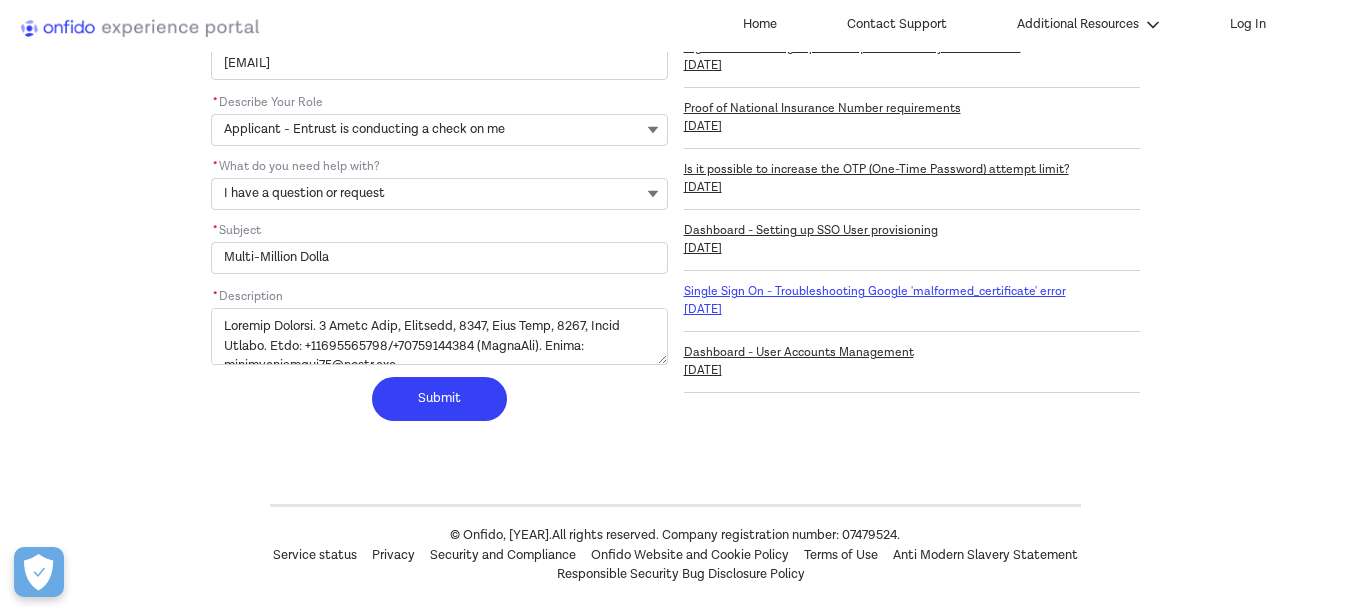 type on "Multi-Million Doll" 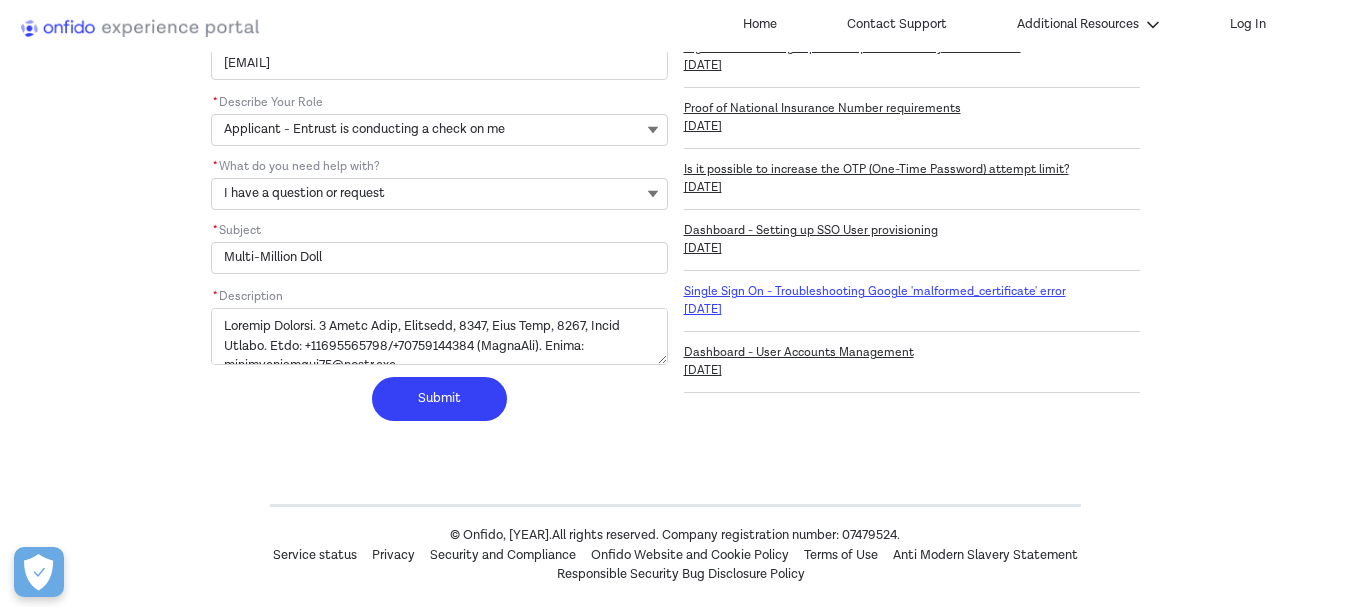 type on "Multi-Million Dol" 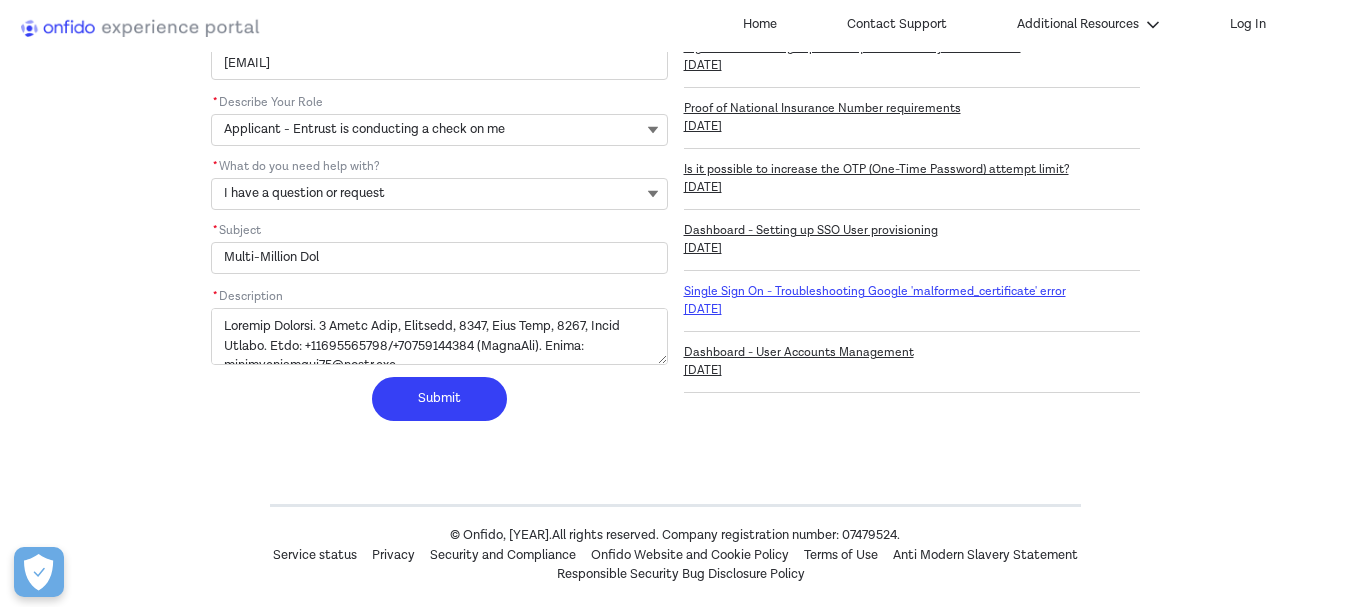 type on "Multi-Million Do" 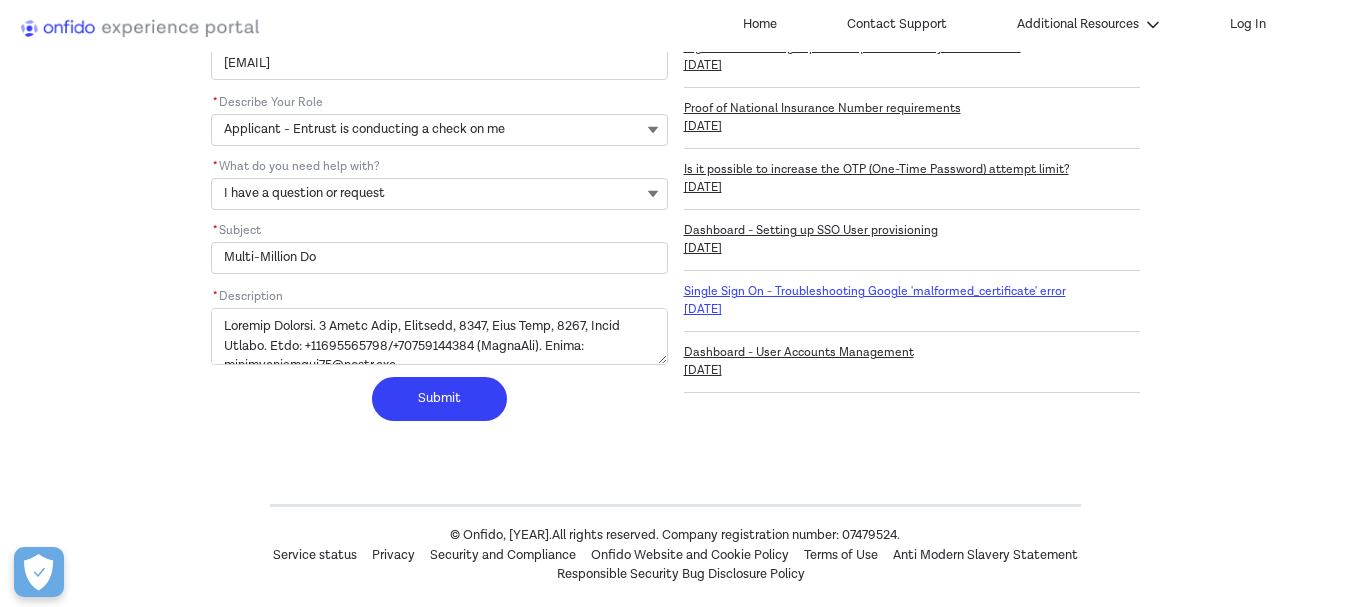 type on "Multi-Million D" 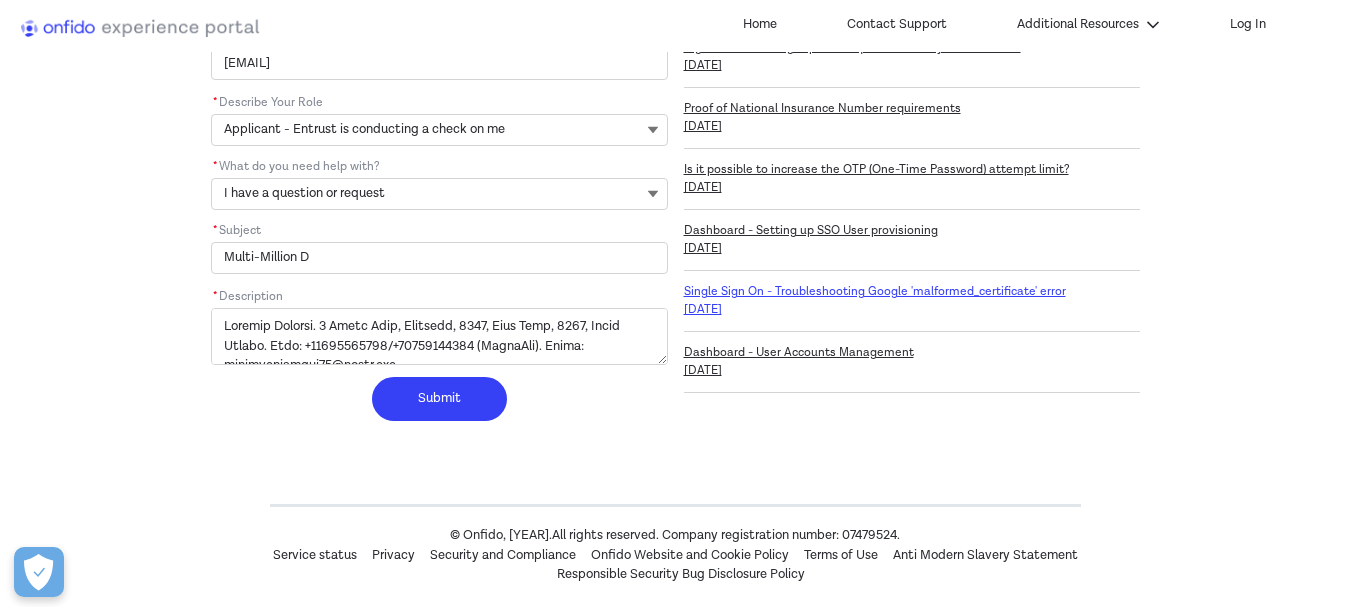 type on "Multi-Million" 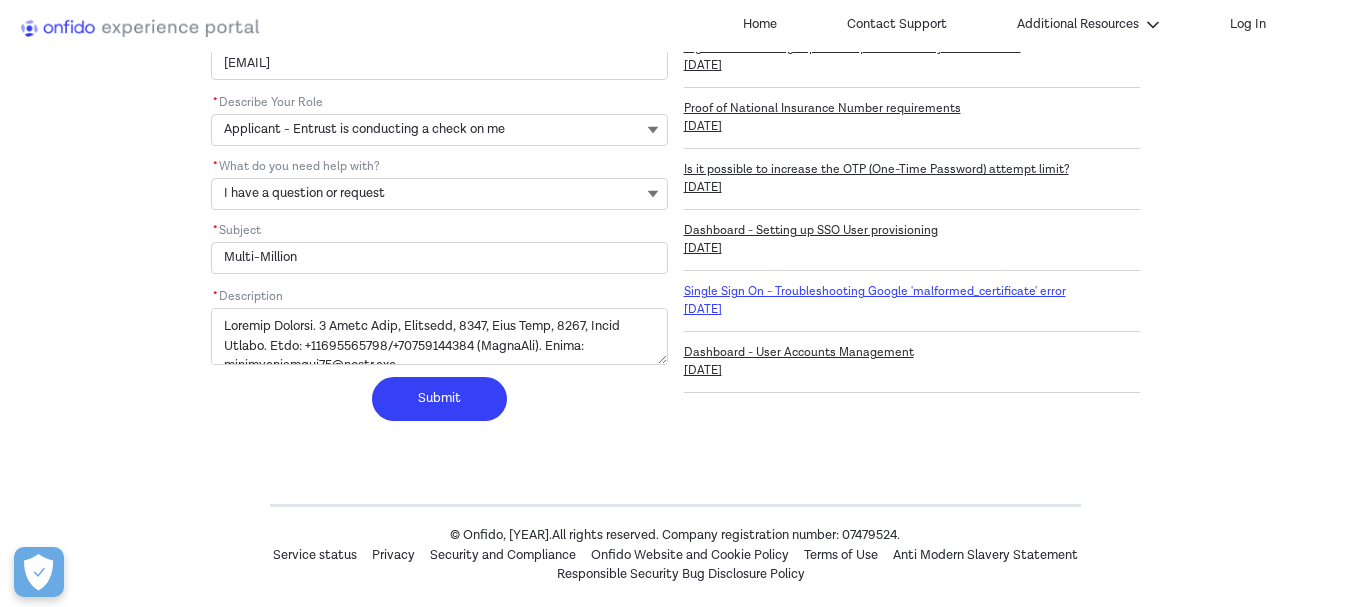 type on "Multi-Million" 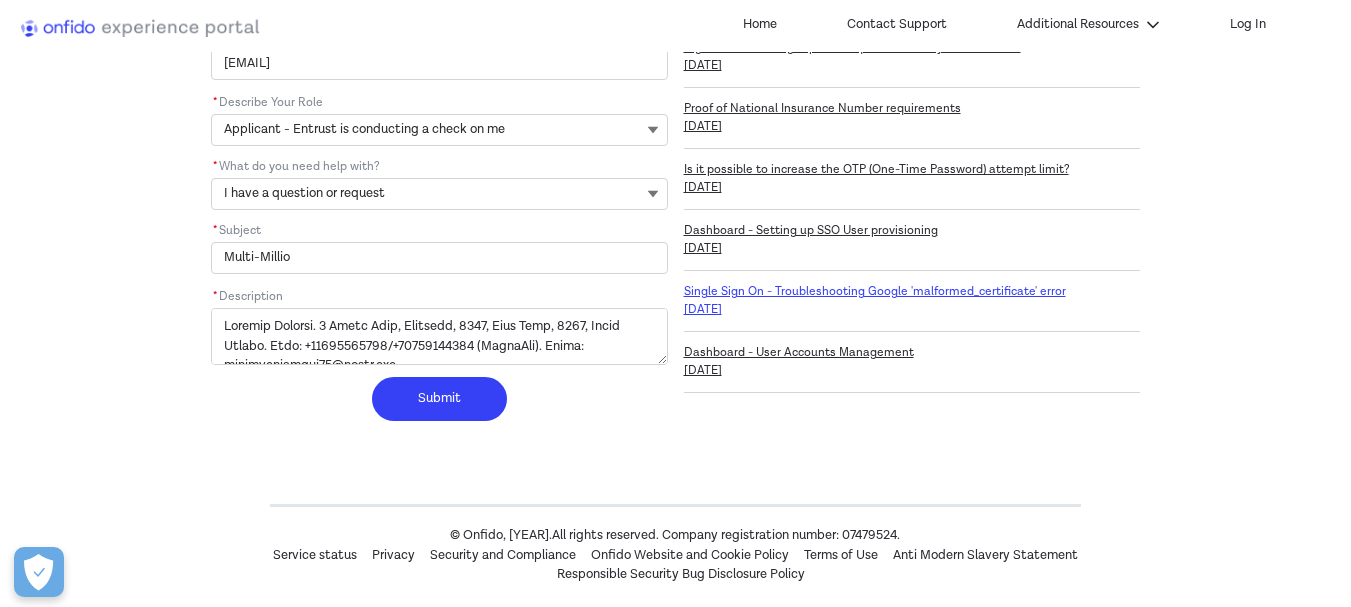 type on "Multi-Milli" 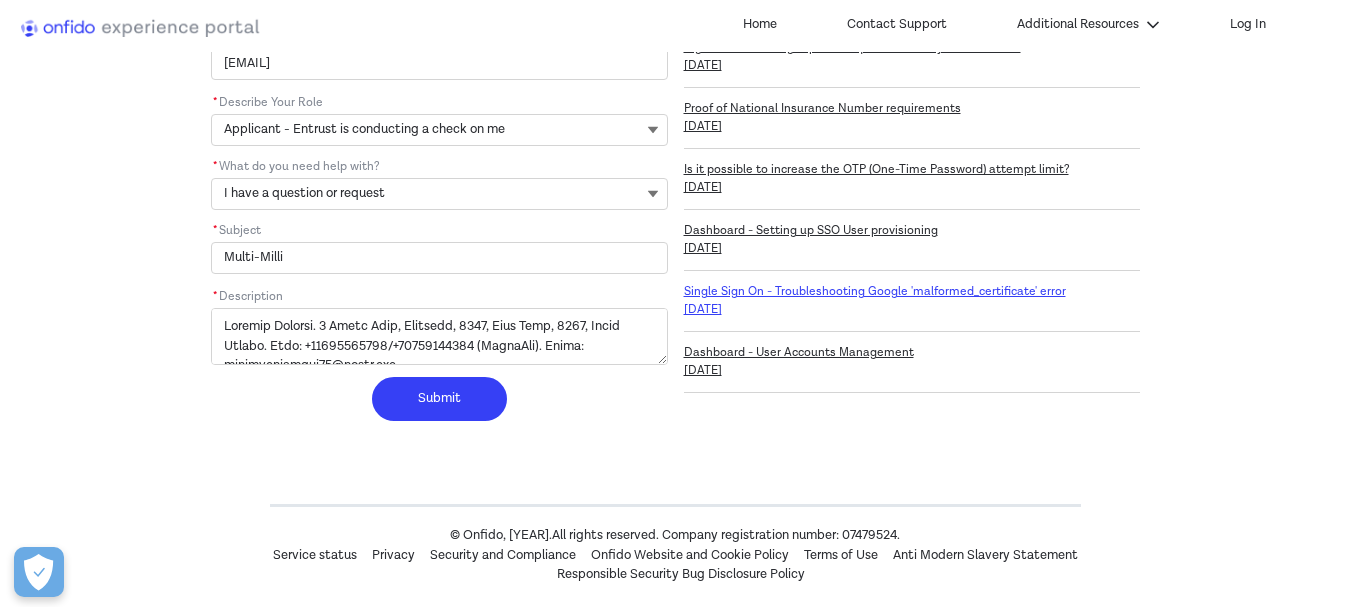 type on "Multi-Mill" 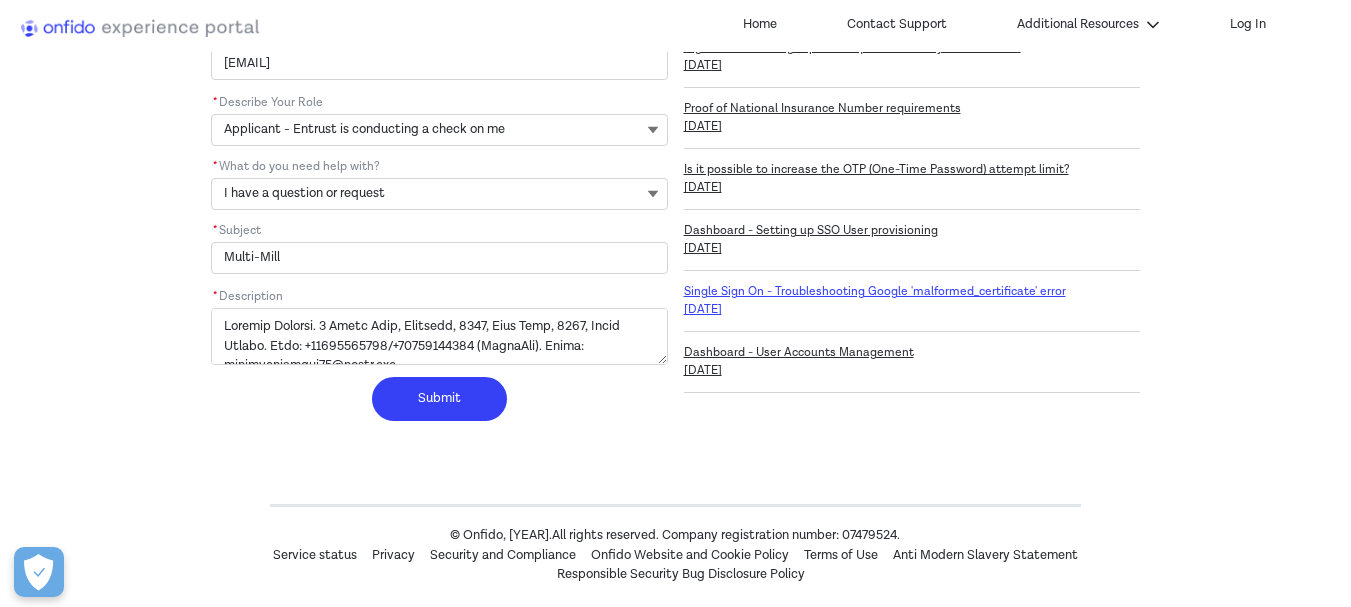 type on "Multi-Mil" 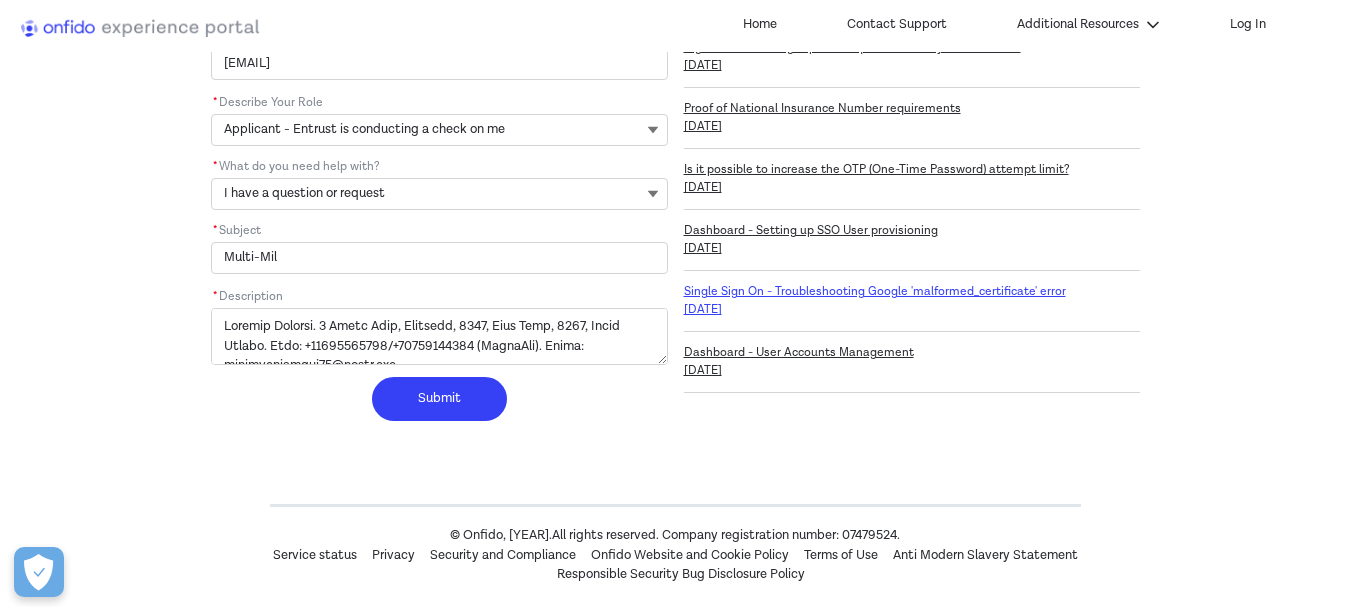 type on "Multi-Mi" 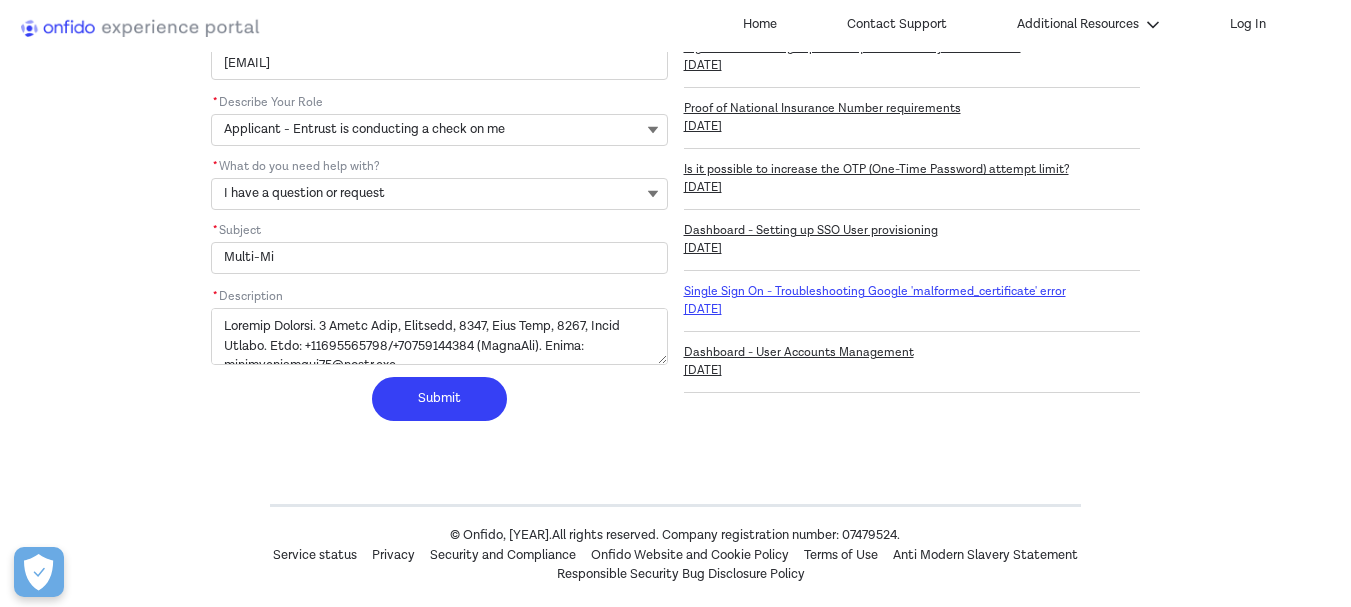 type on "Multi-M" 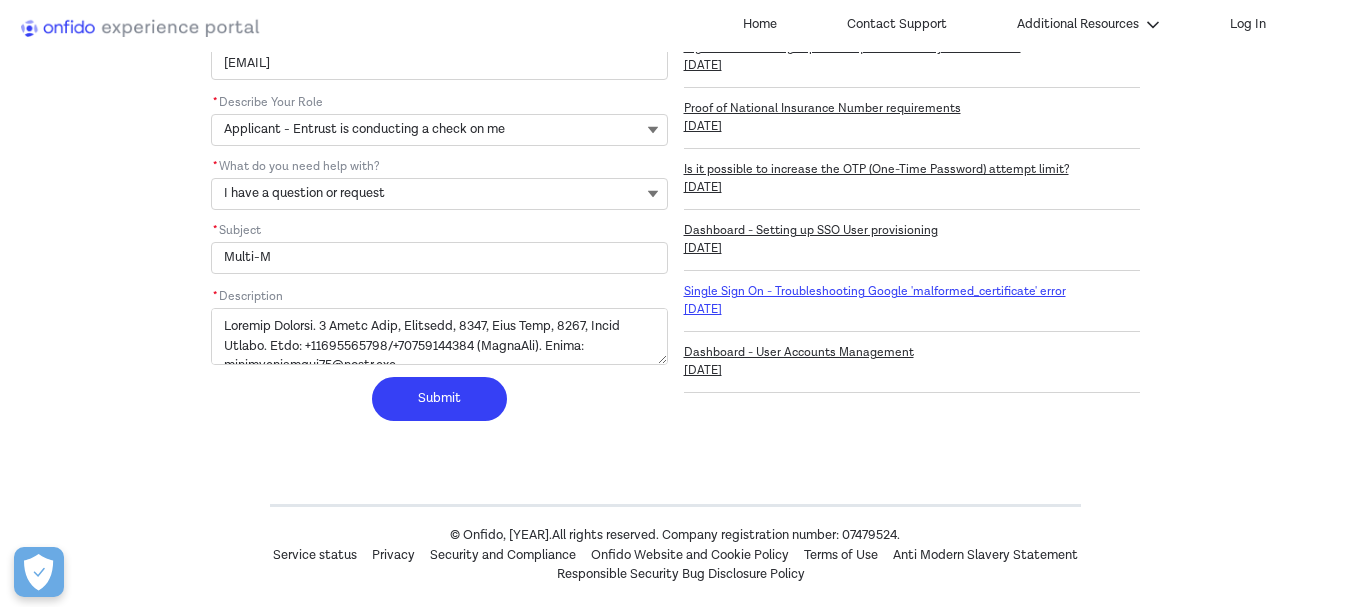 type on "Multi-" 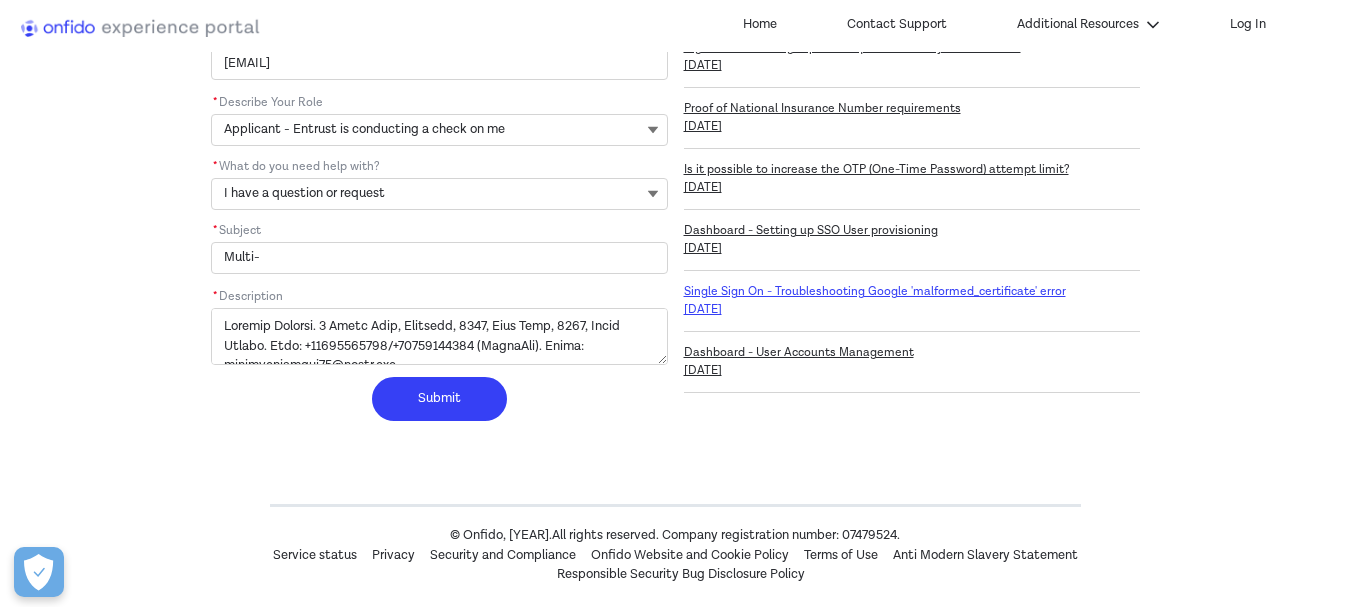 type on "Multi" 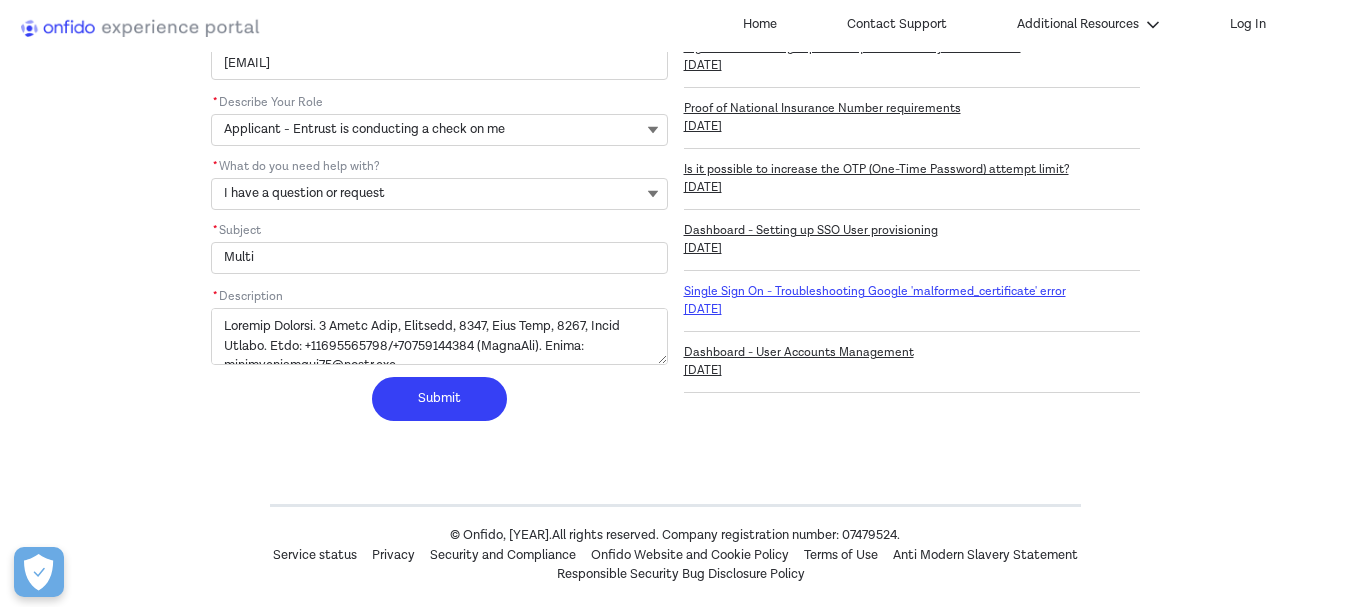 type on "Mult" 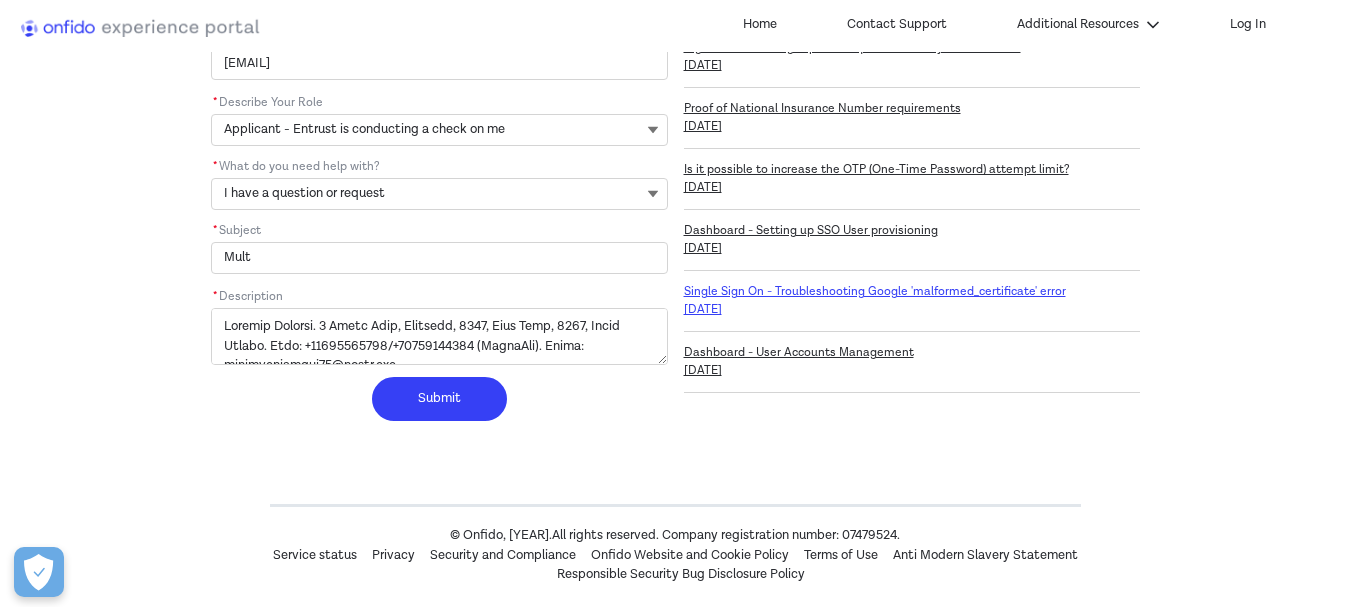 type on "Mul" 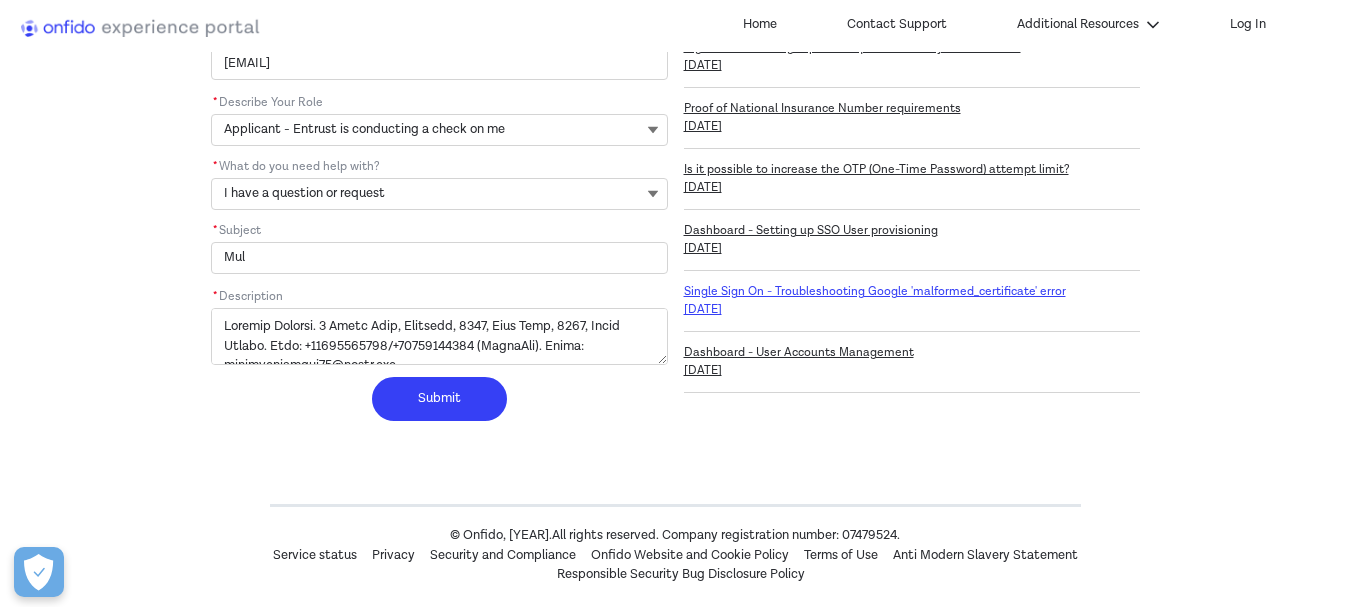 type on "Mu" 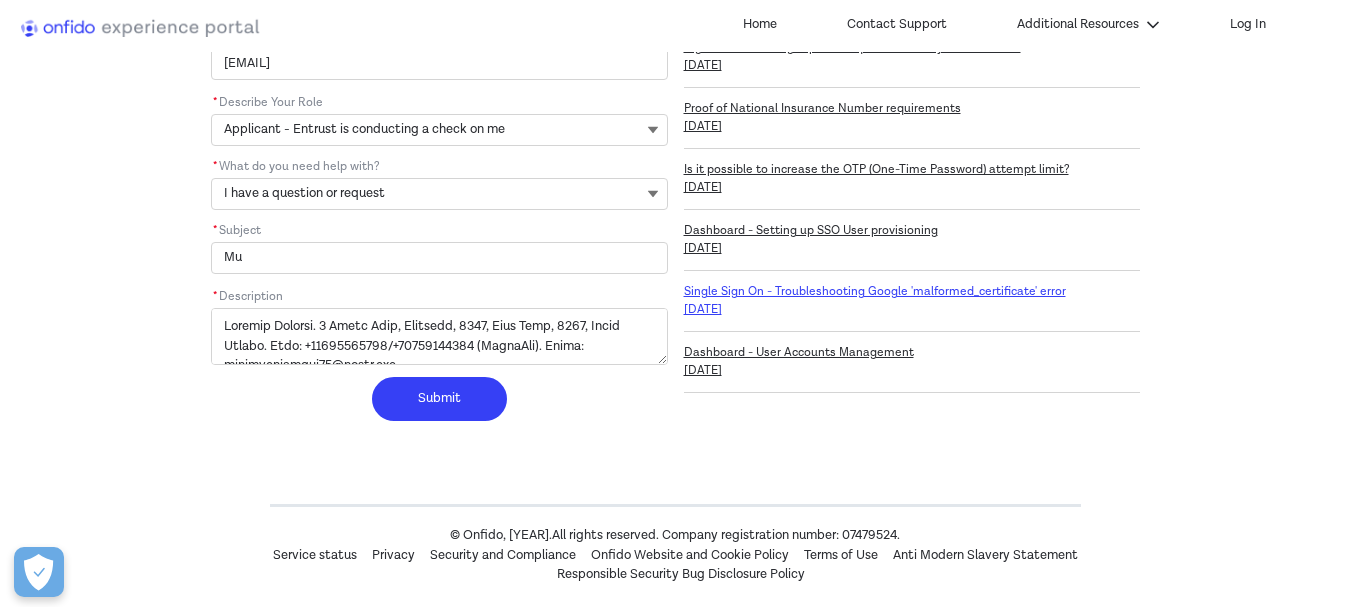 type on "M" 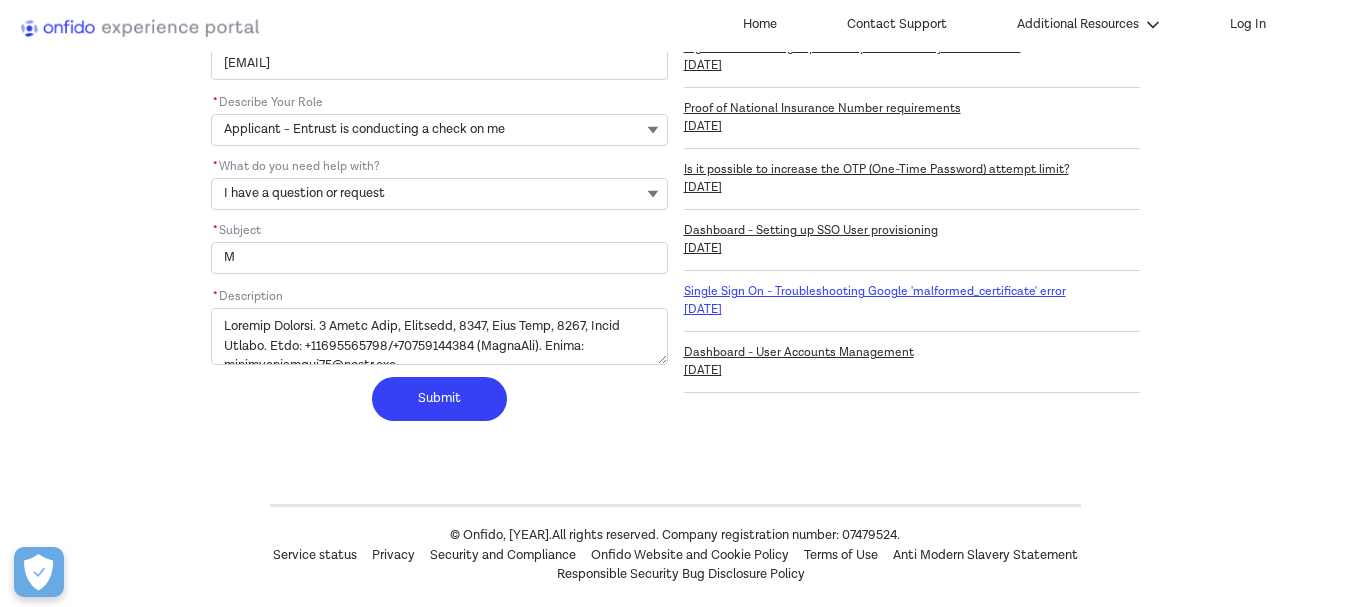 type 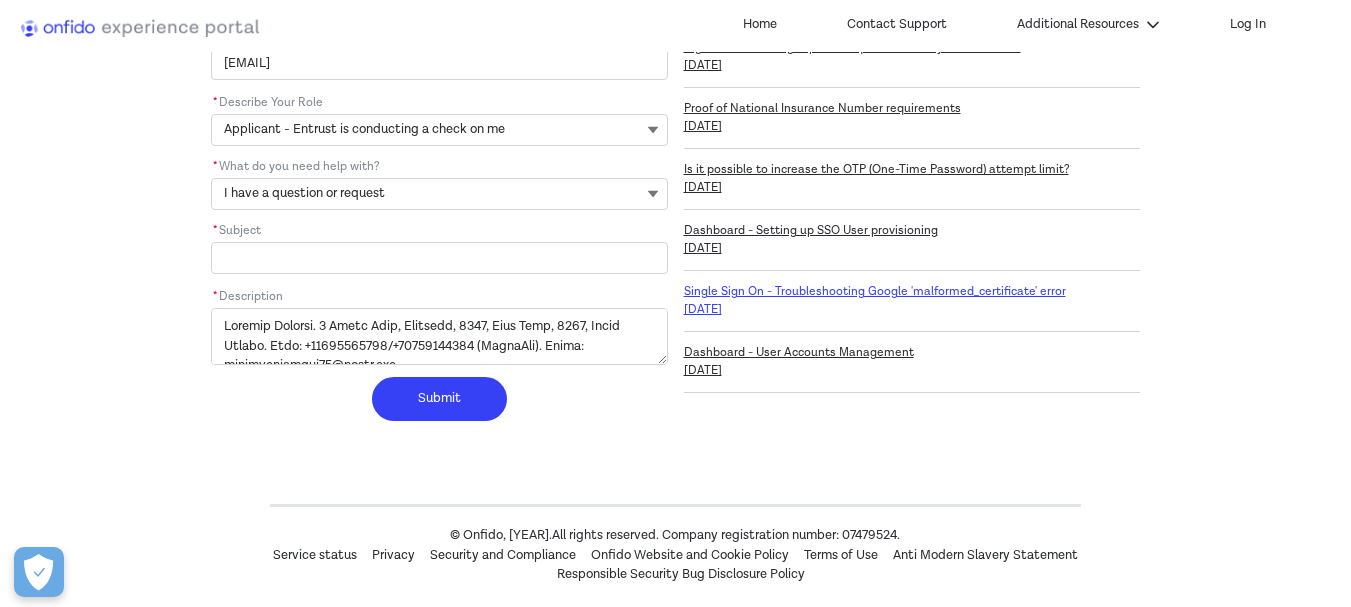 type on "I" 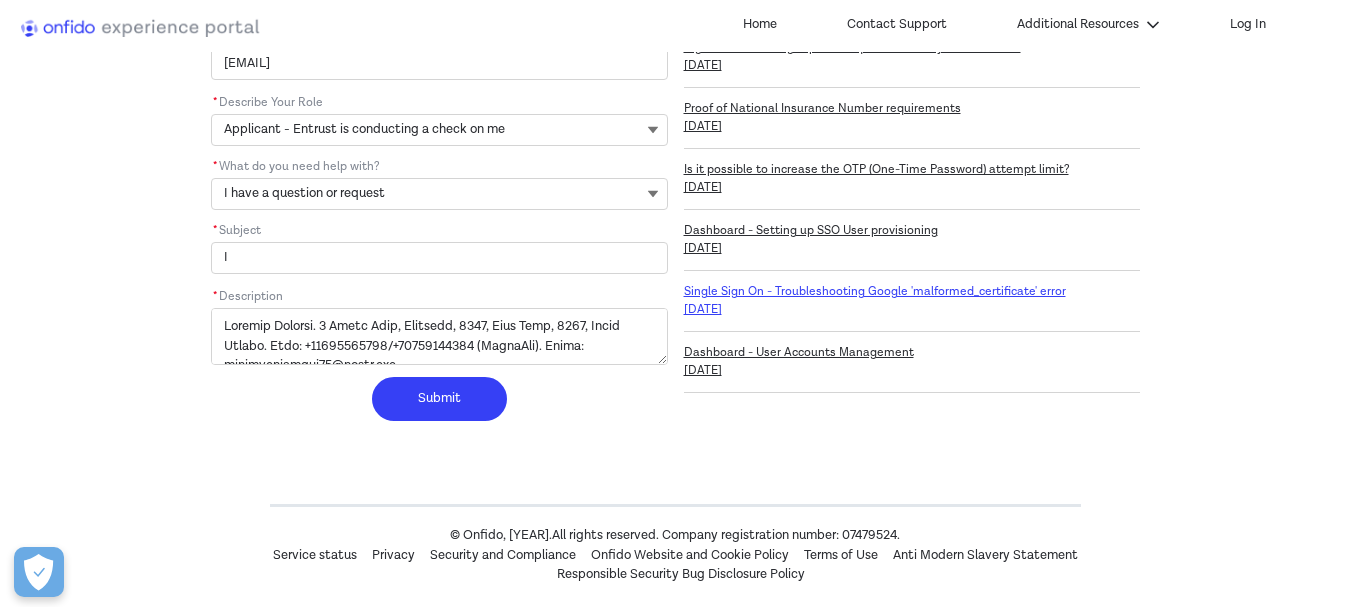 type on "ID" 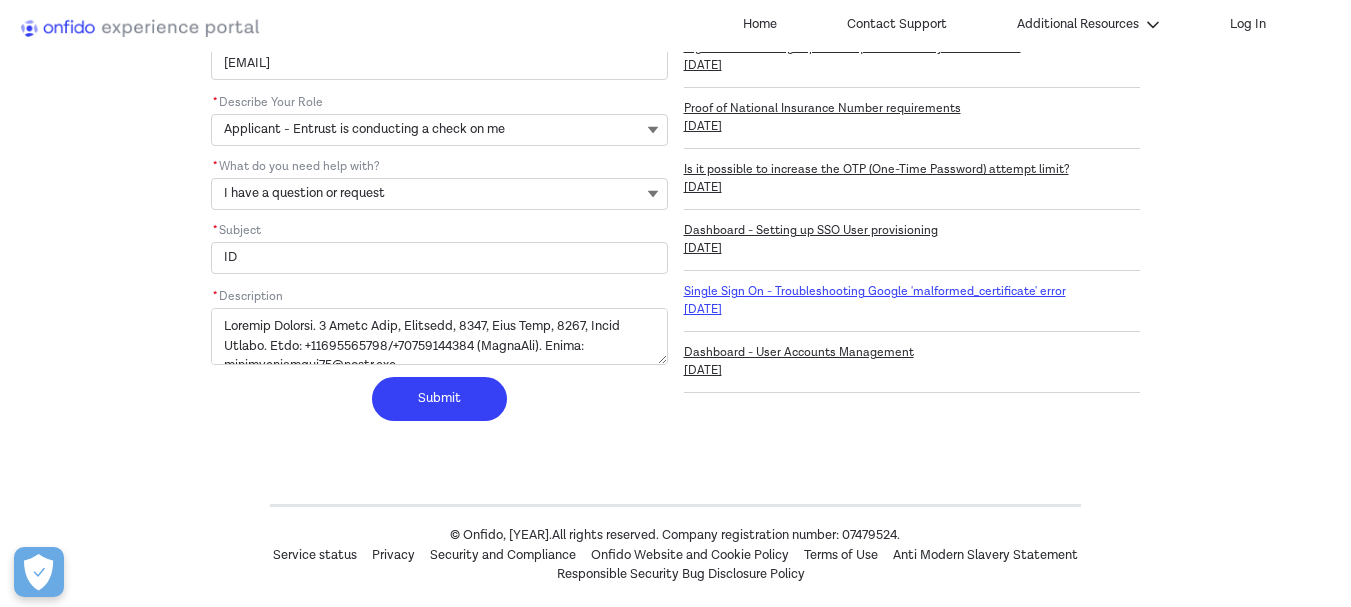 type on "IDE" 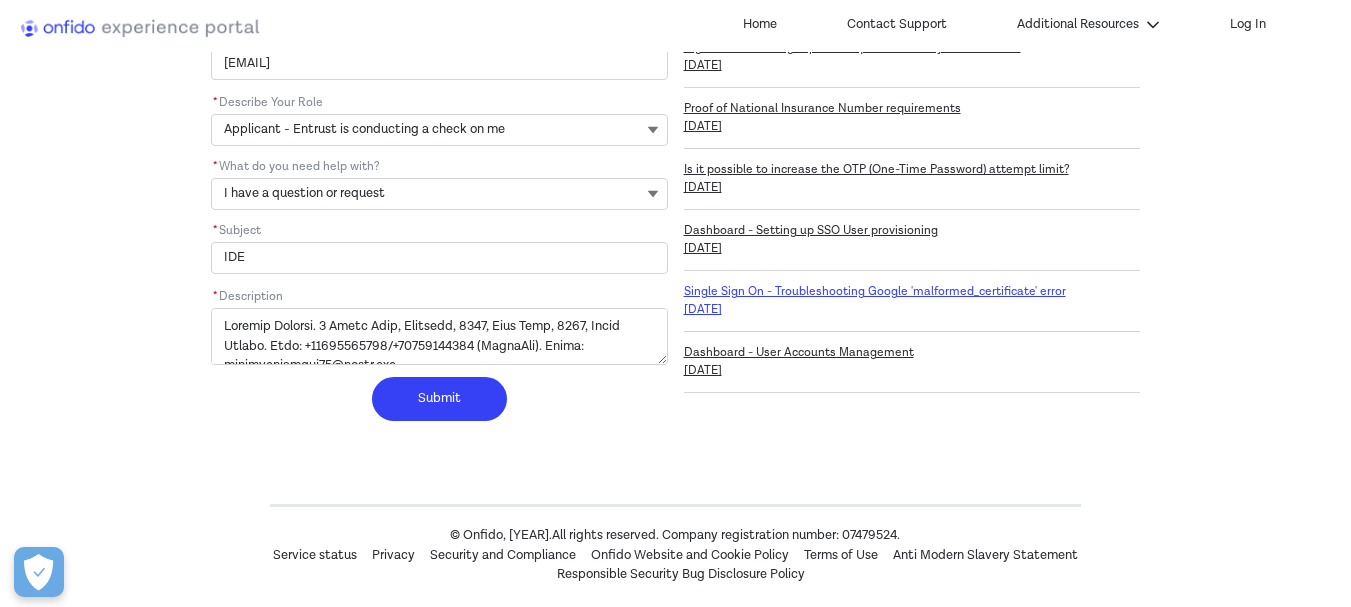 type on "IDEA" 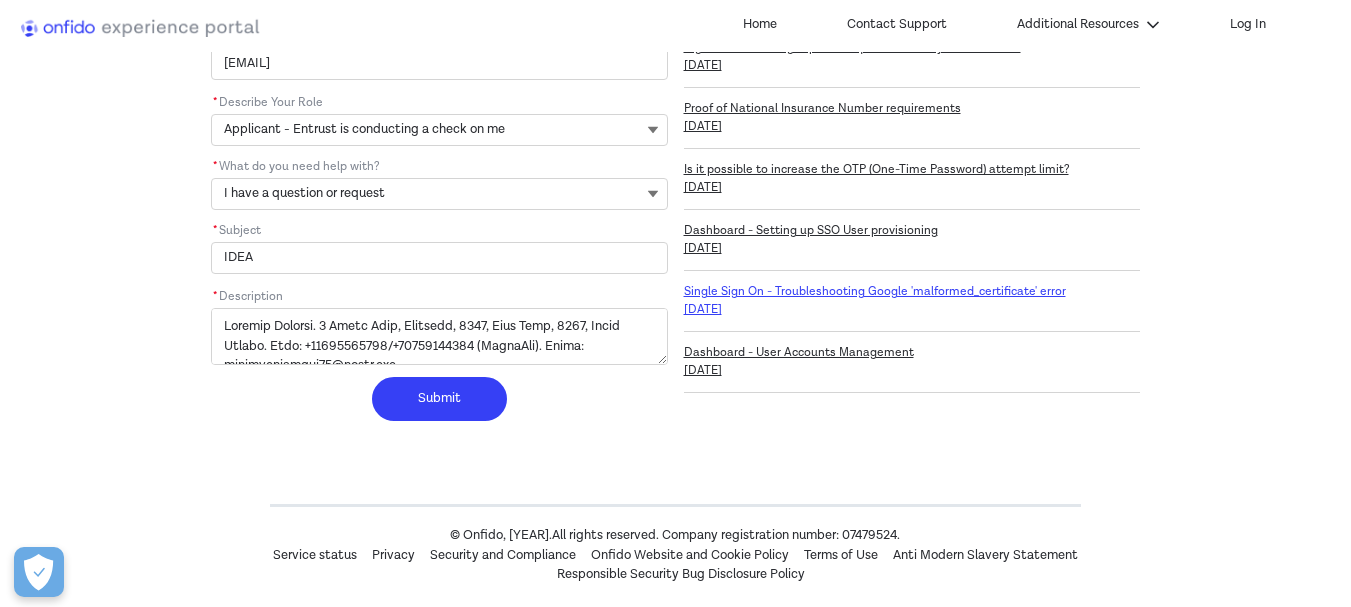 type on "IDEA" 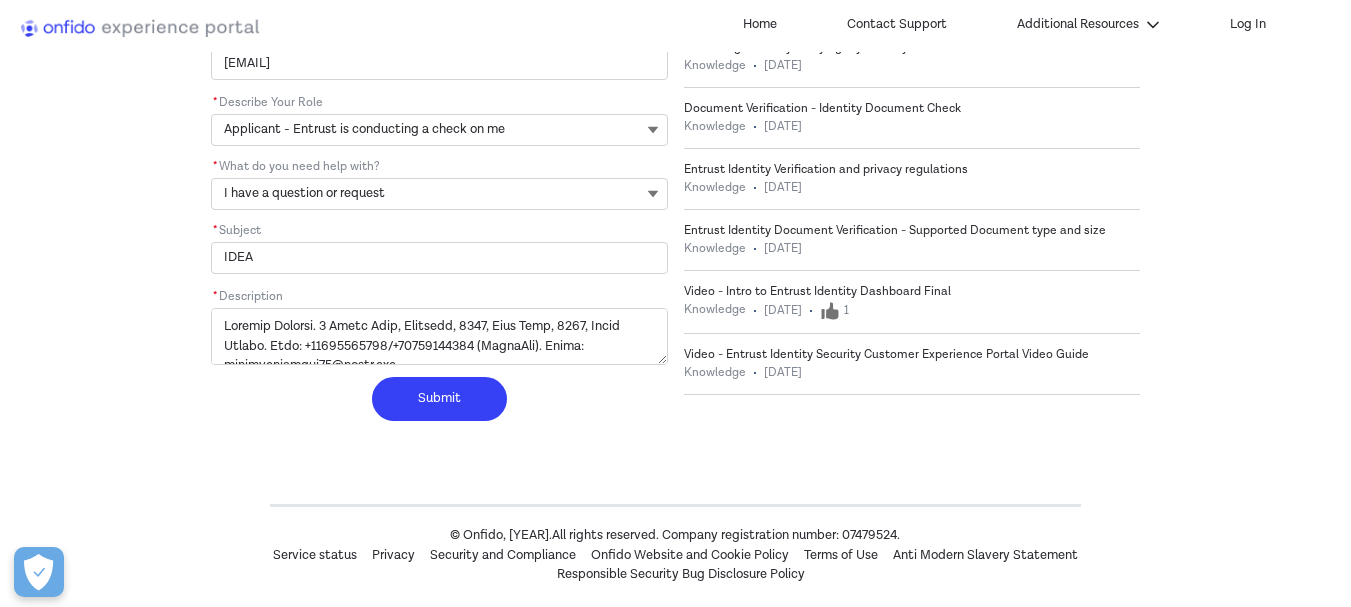 type on "IDEA S" 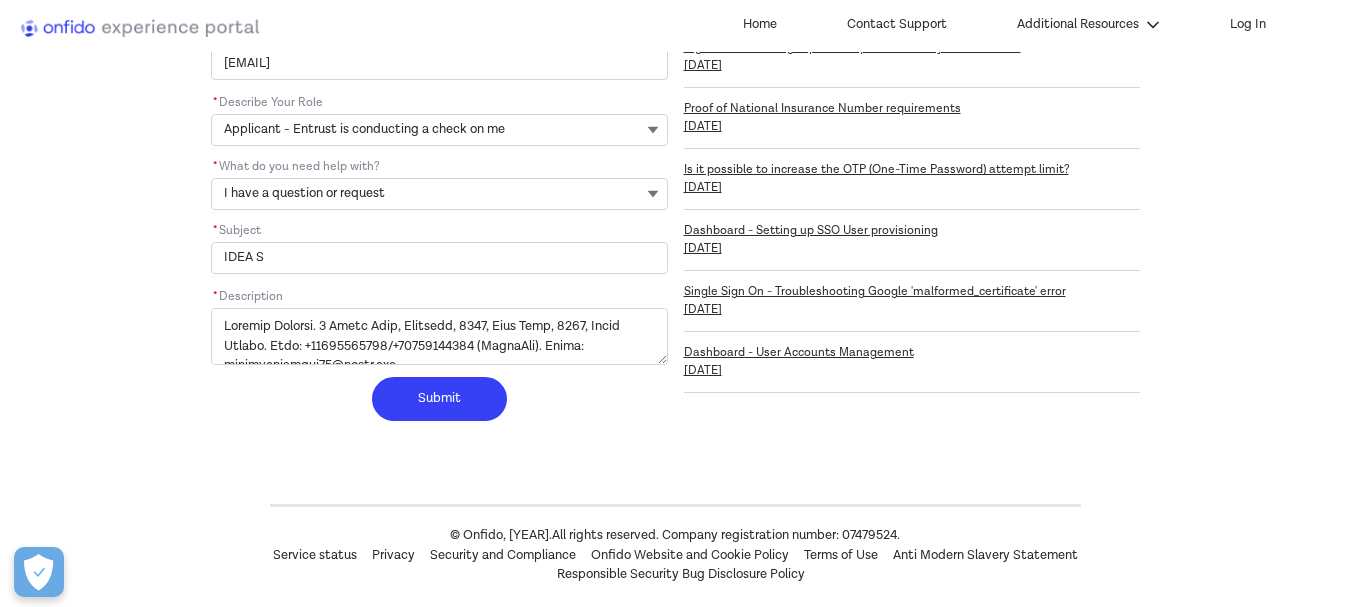 type on "IDEA SU" 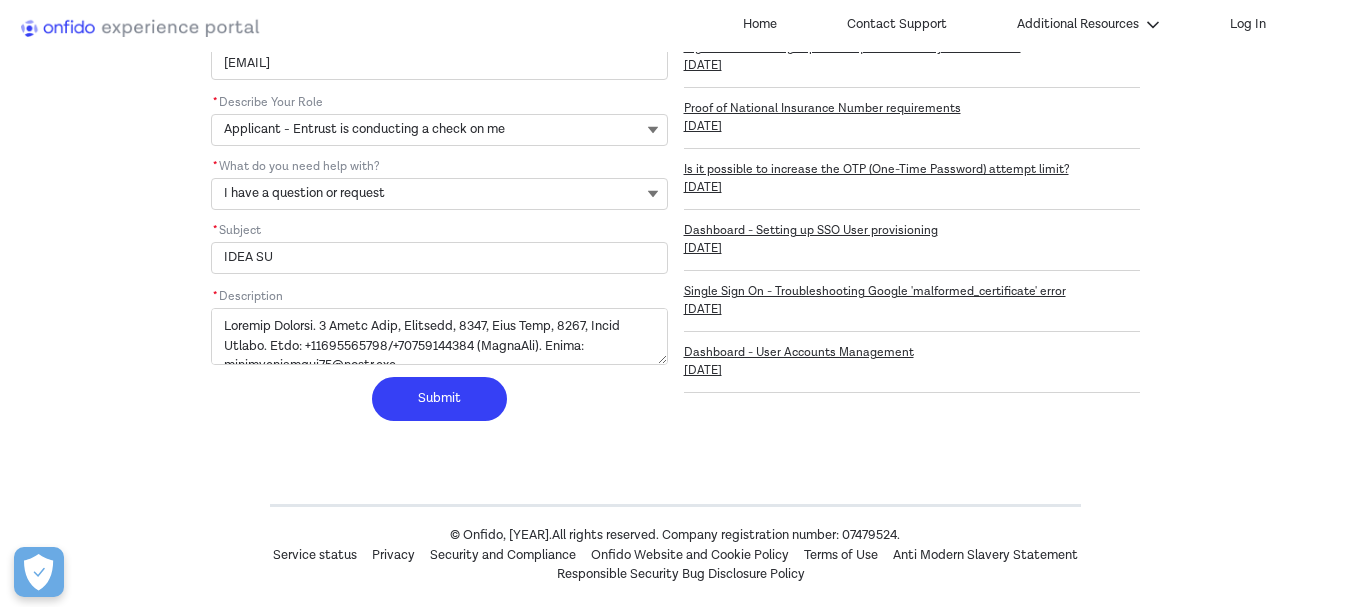 type on "IDEA SUB" 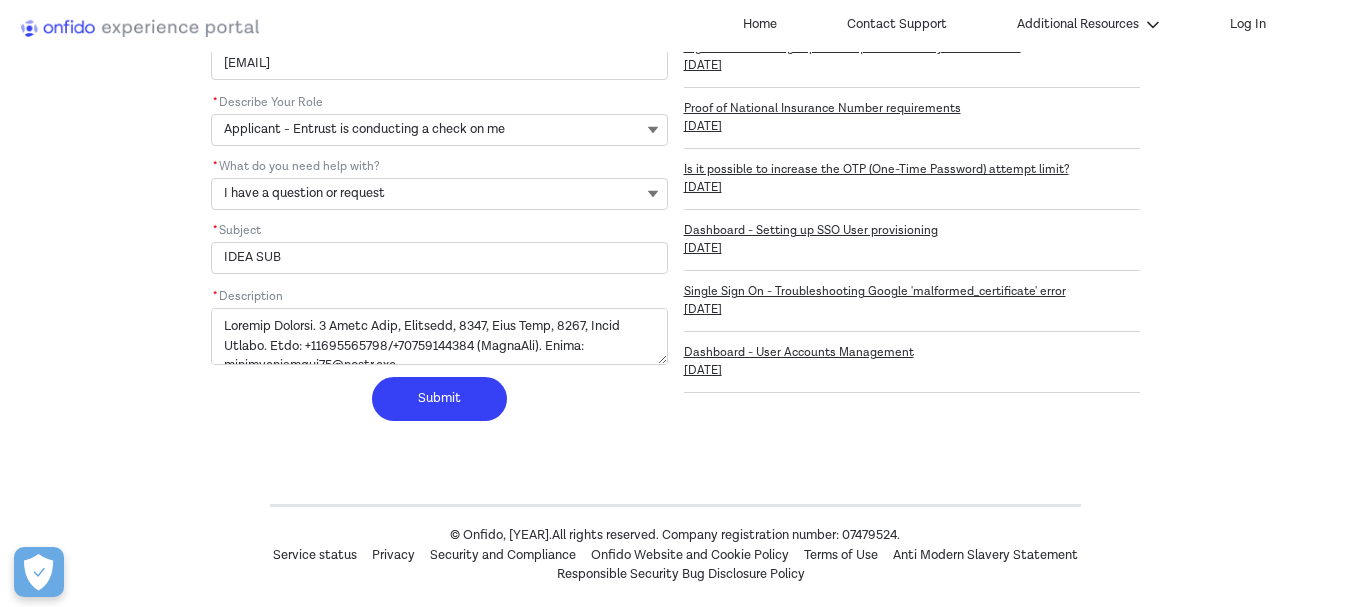 type on "IDEA SUBM" 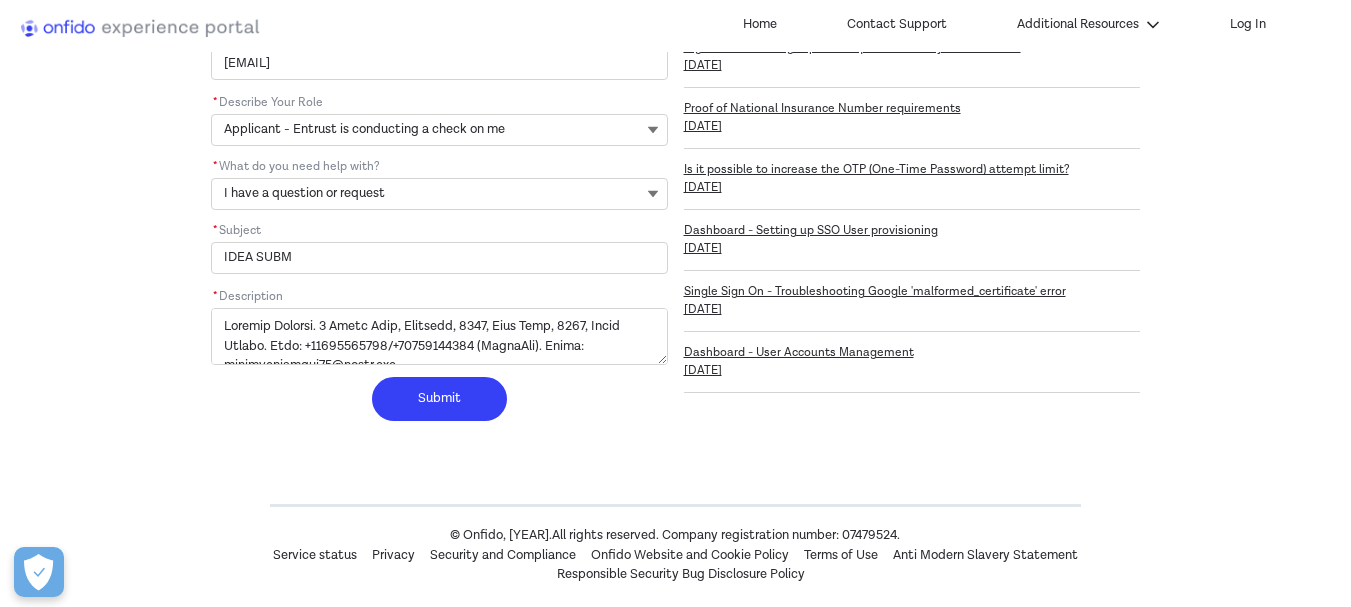 type on "IDEA SUBMI" 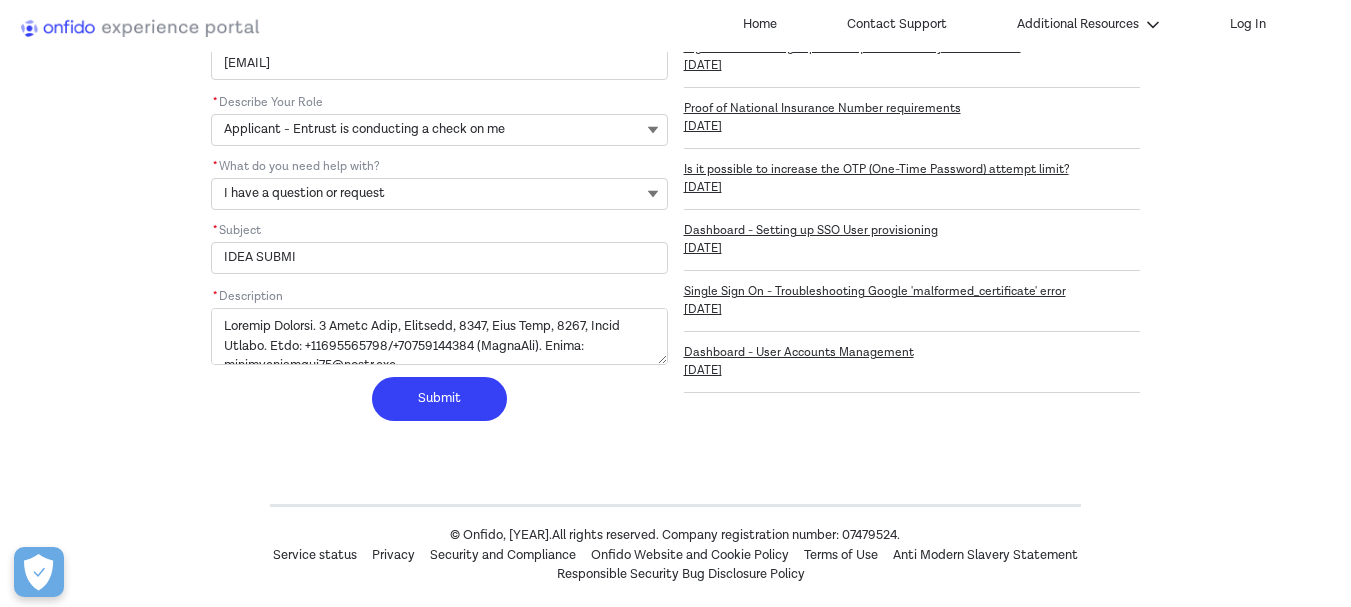 type on "IDEA SUBMIS" 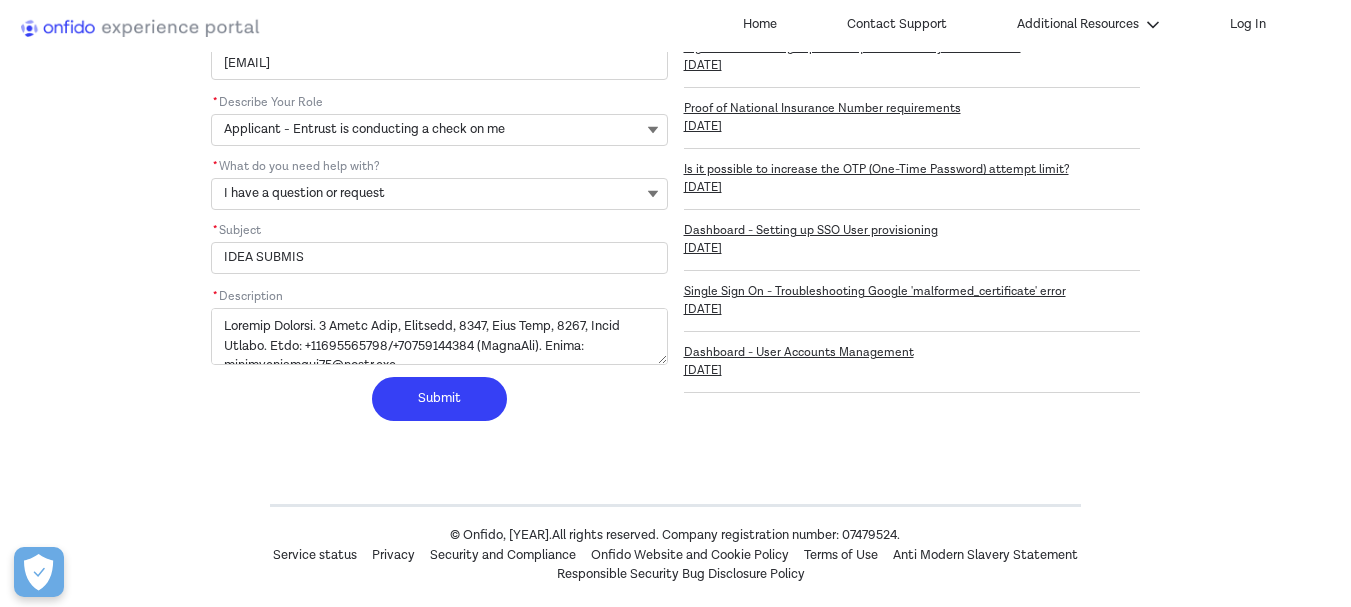 type on "IDEA SUBMISS" 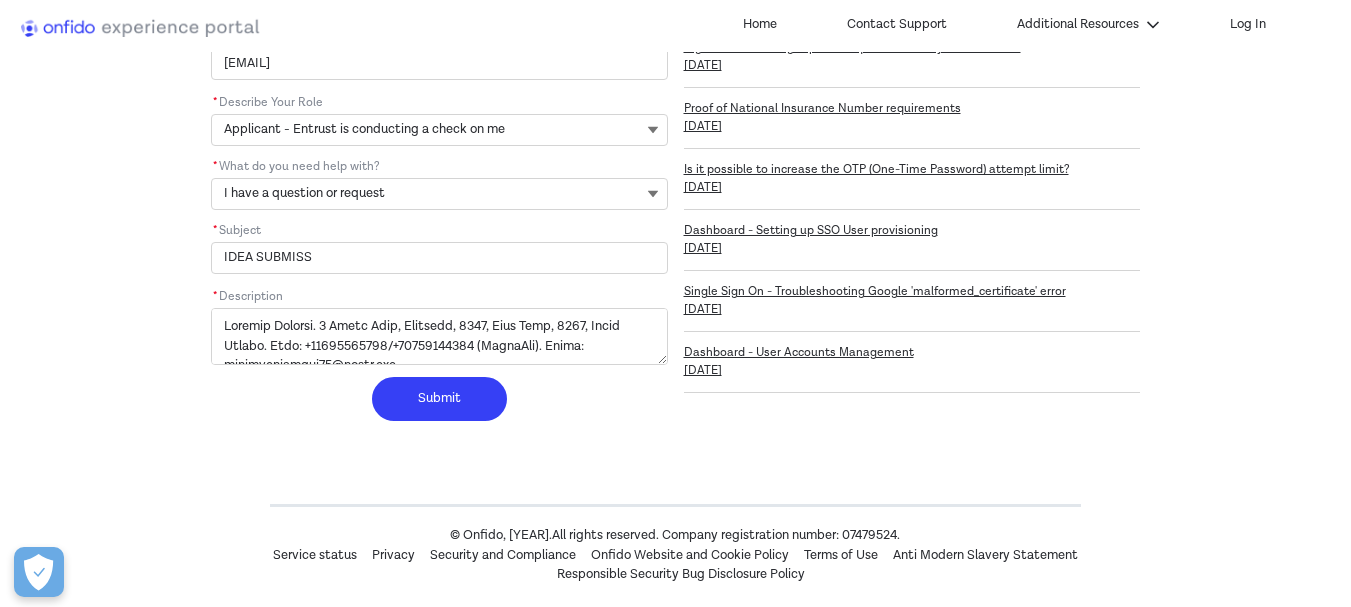 type on "IDEA SUBMISSI" 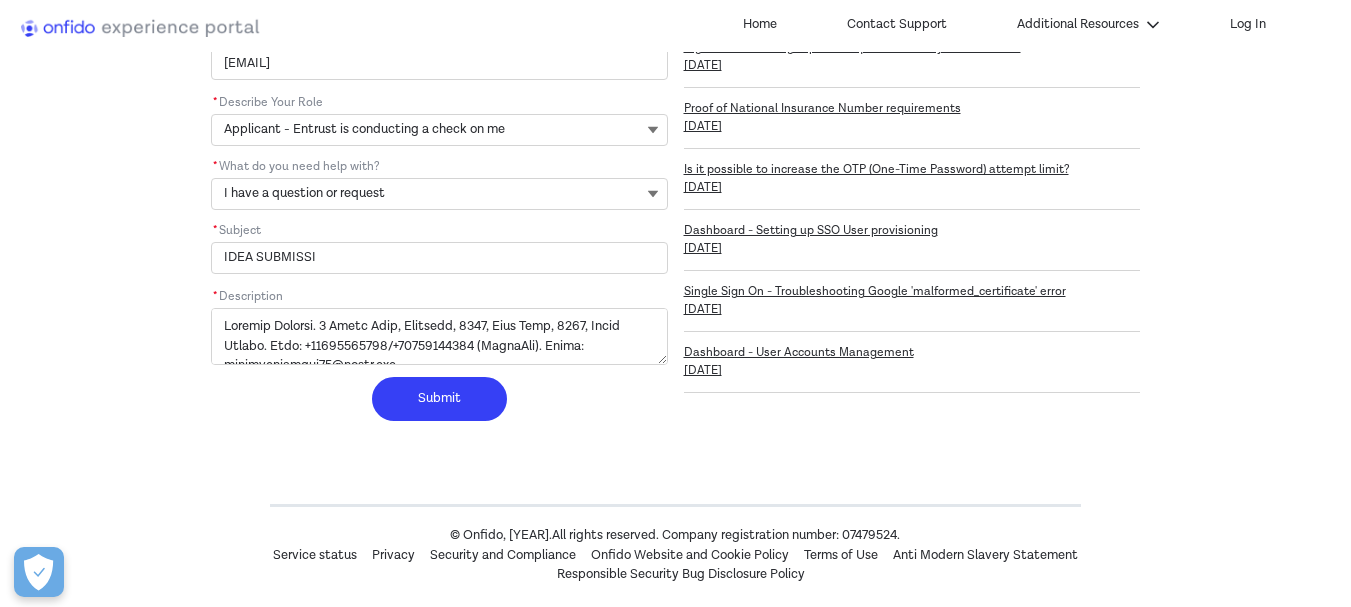 type on "IDEA SUBMISSIO" 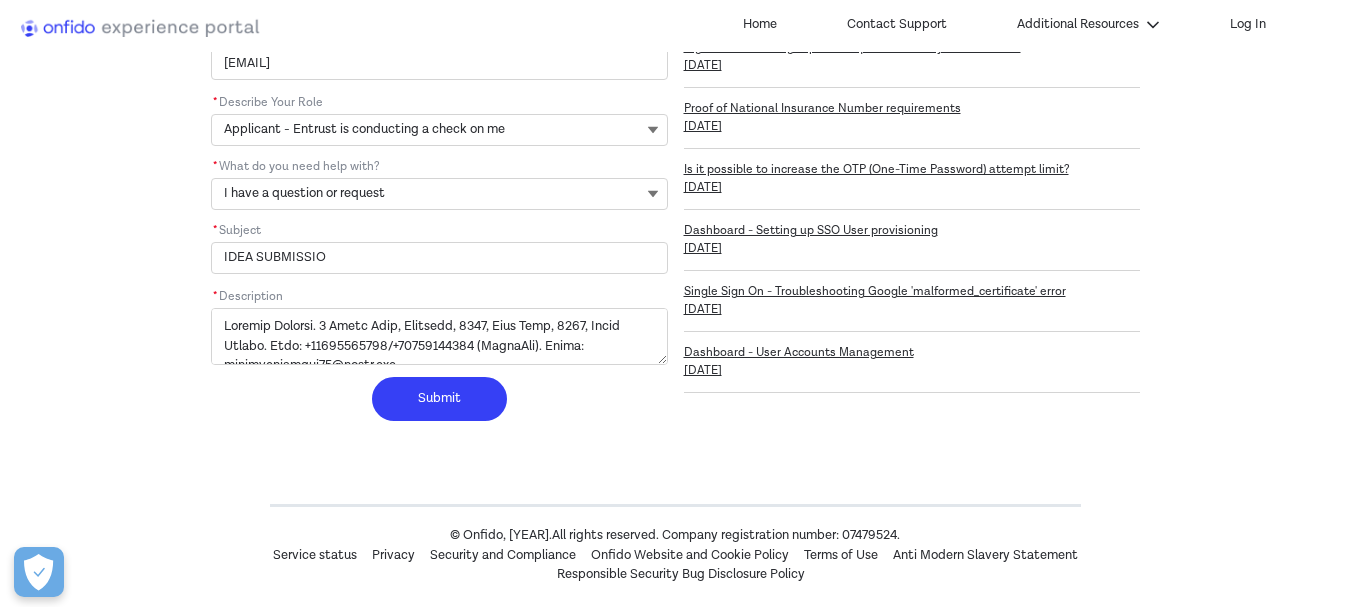 type on "IDEA SUBMISSION" 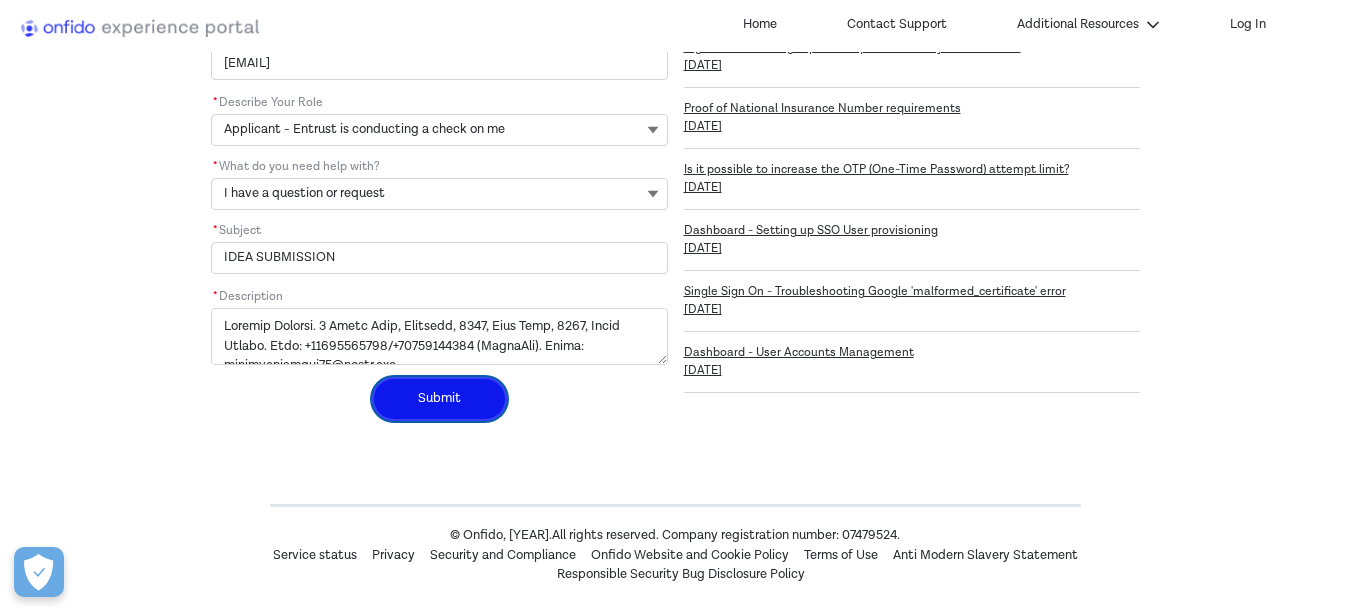click on "Submit" at bounding box center [439, 399] 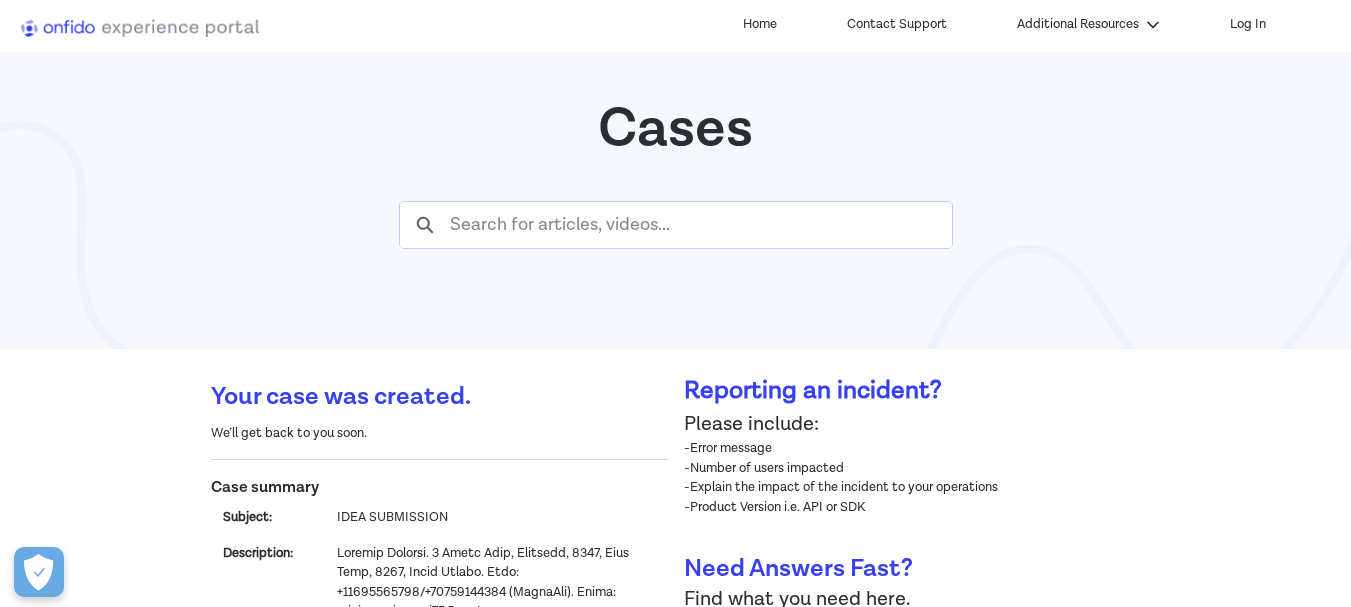 scroll, scrollTop: 0, scrollLeft: 0, axis: both 